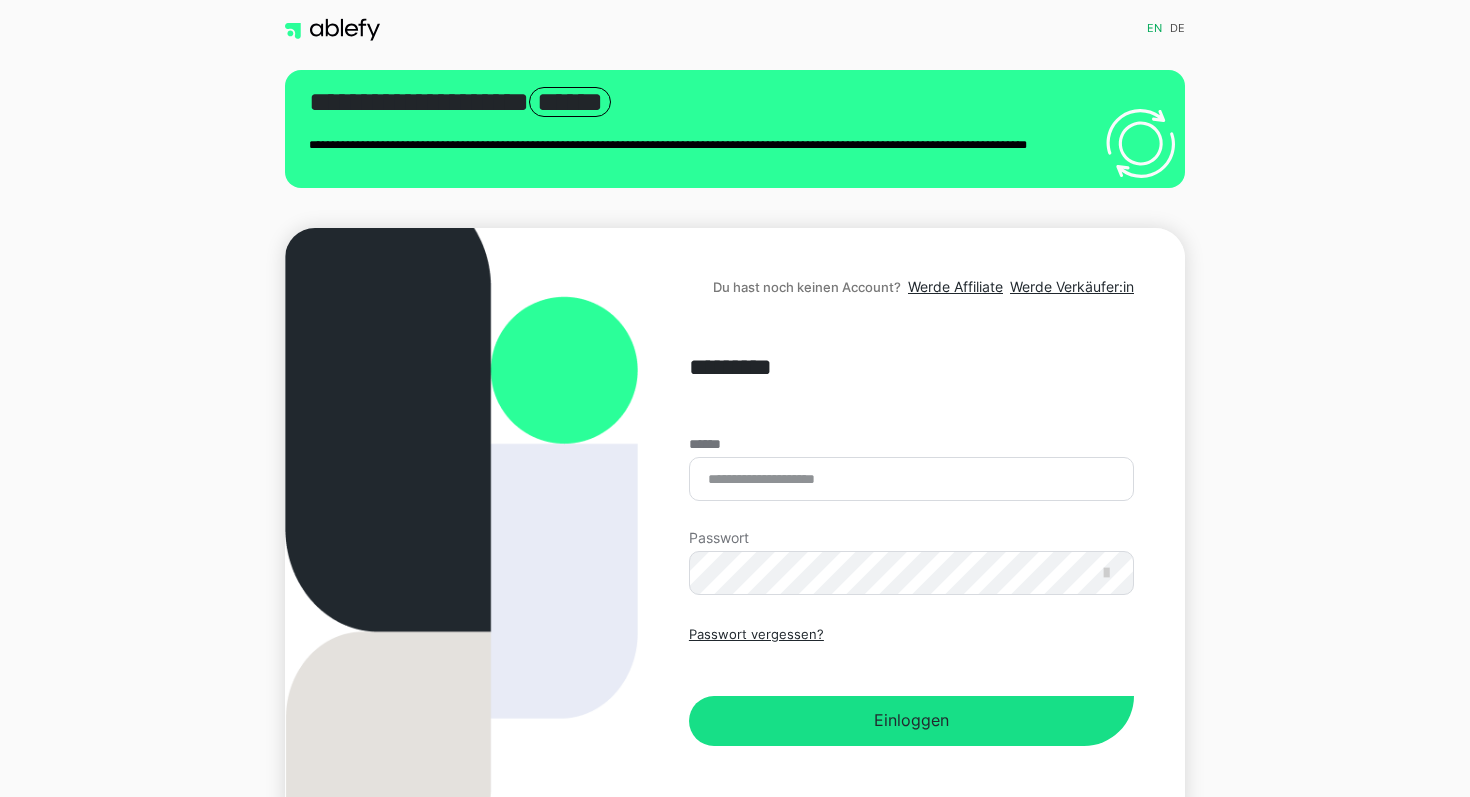 scroll, scrollTop: 0, scrollLeft: 0, axis: both 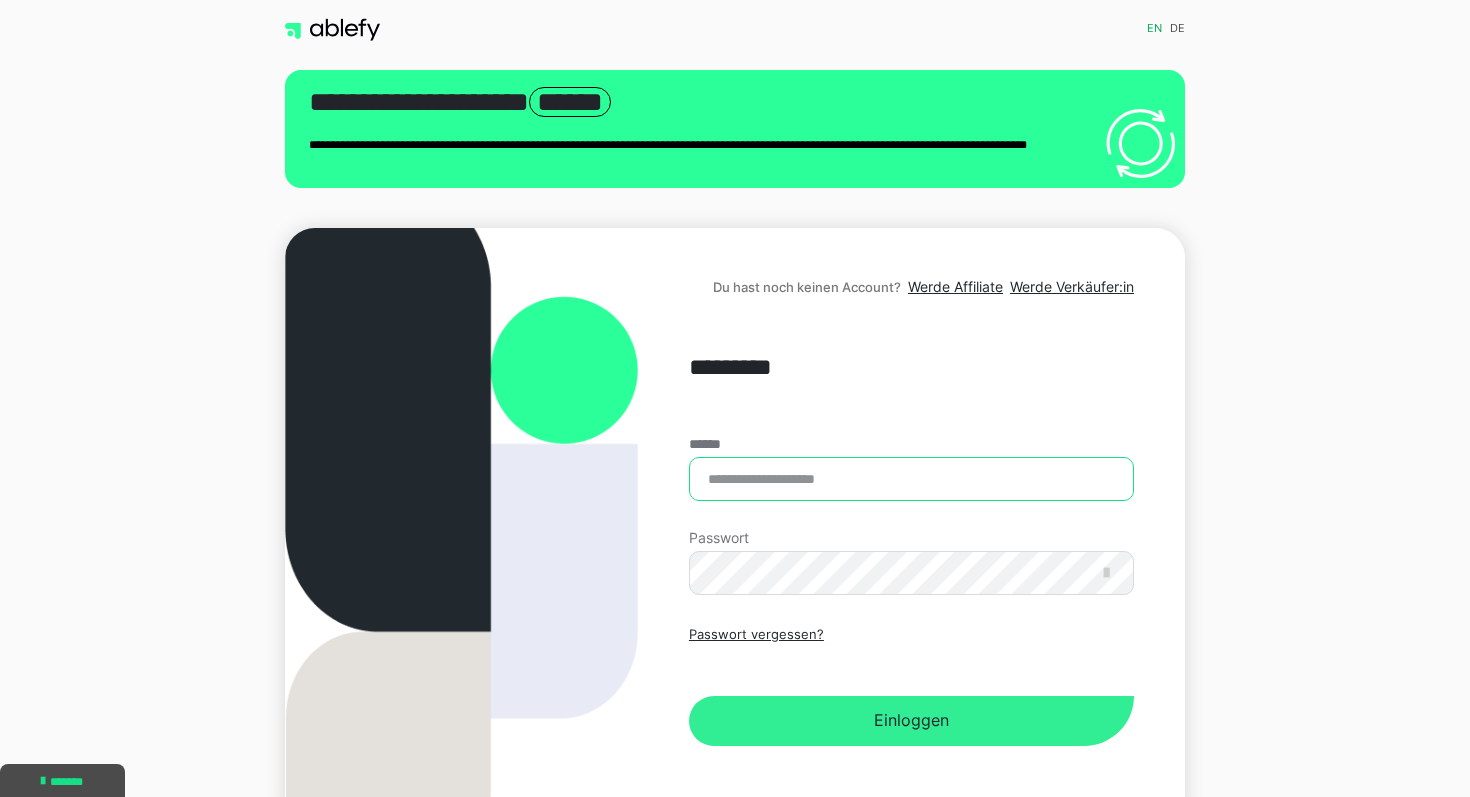 type on "**********" 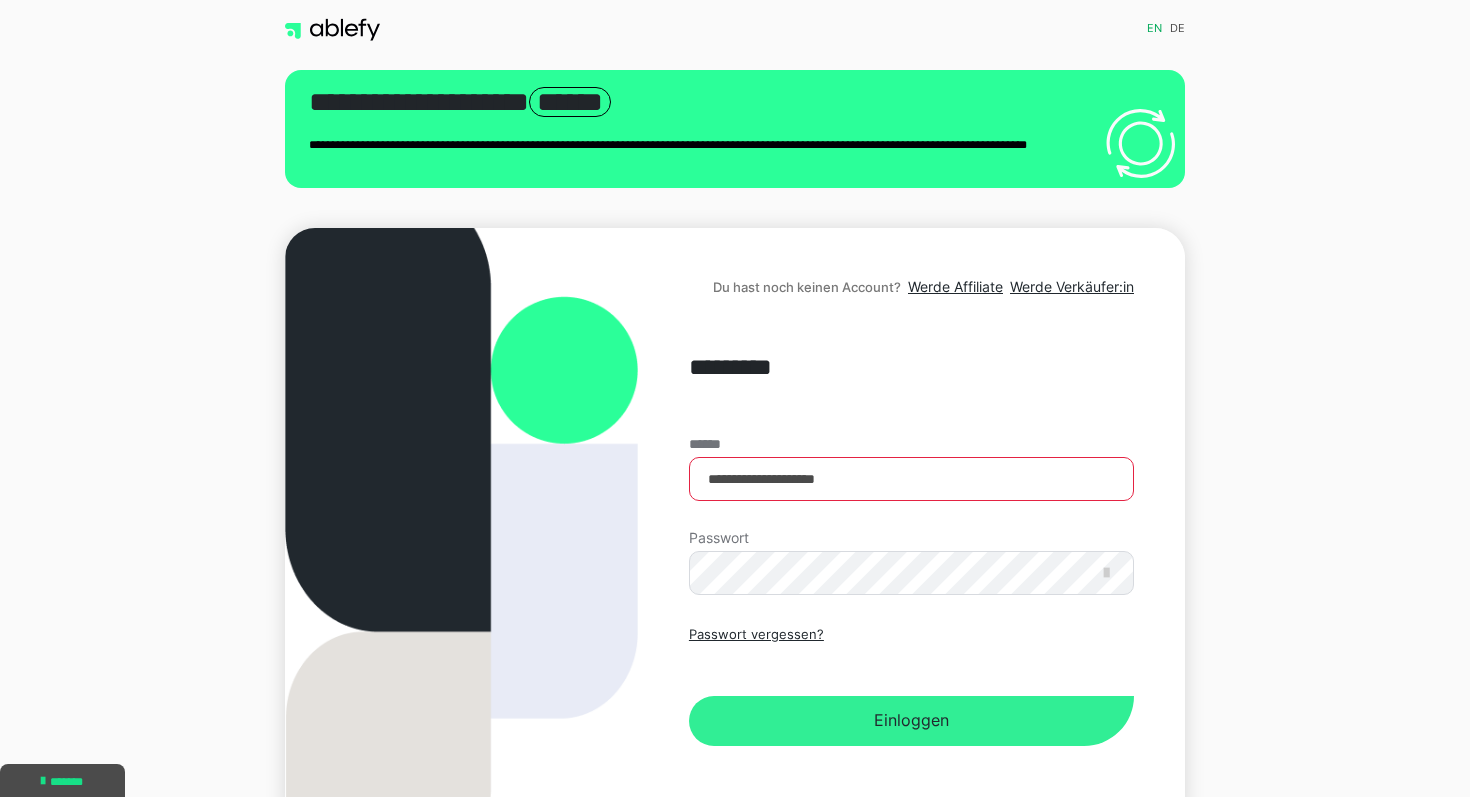click on "Einloggen" at bounding box center (911, 721) 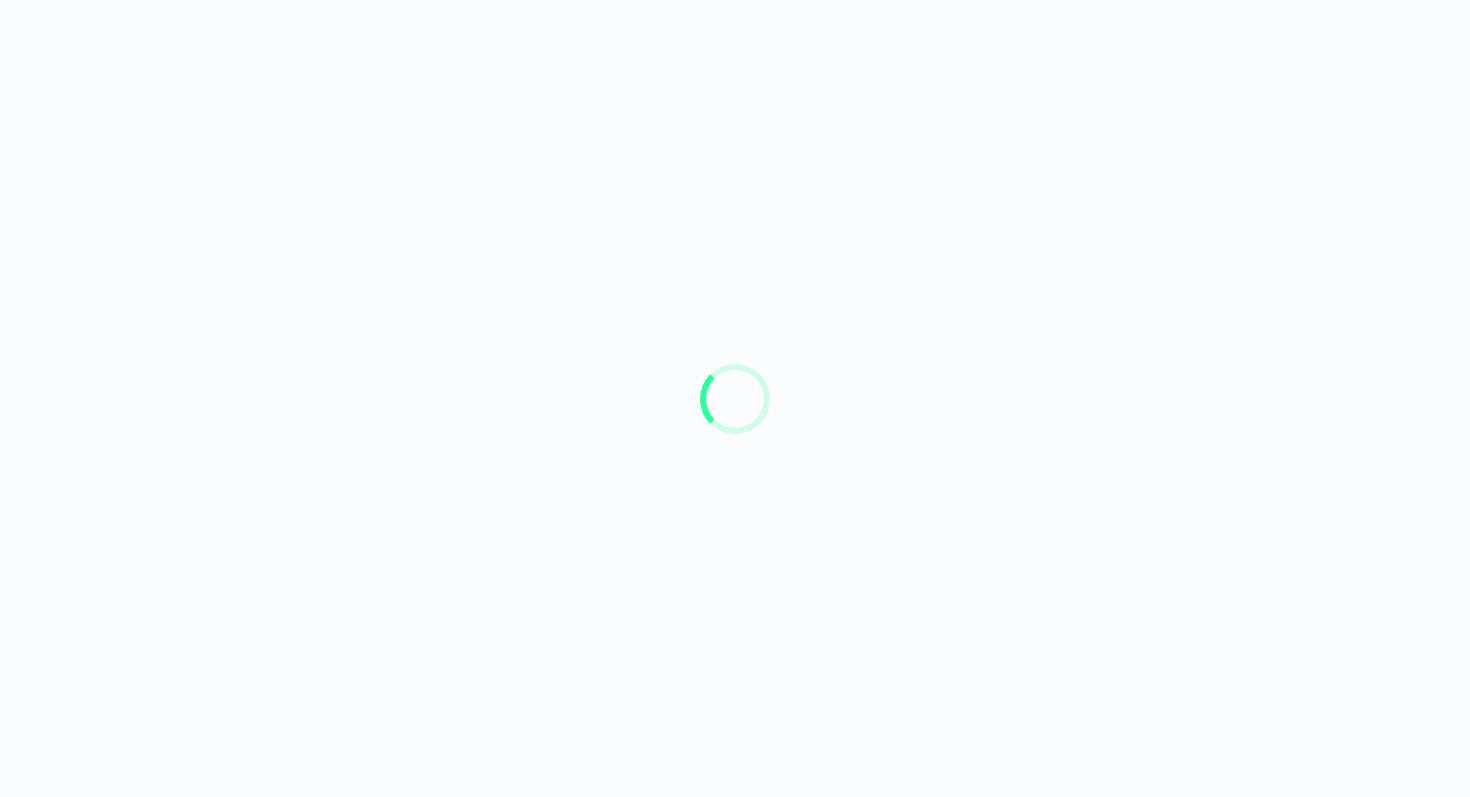 scroll, scrollTop: 0, scrollLeft: 0, axis: both 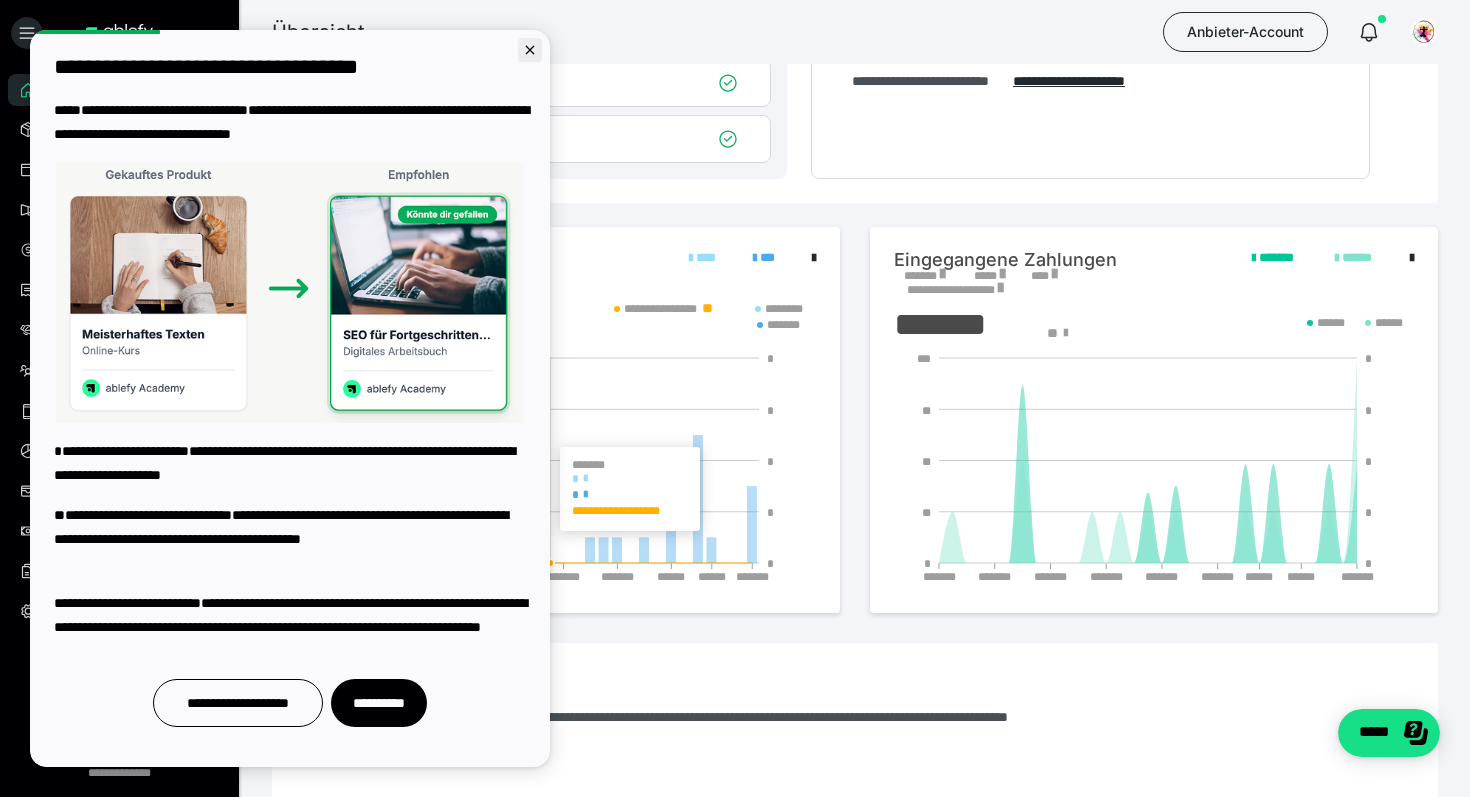 click 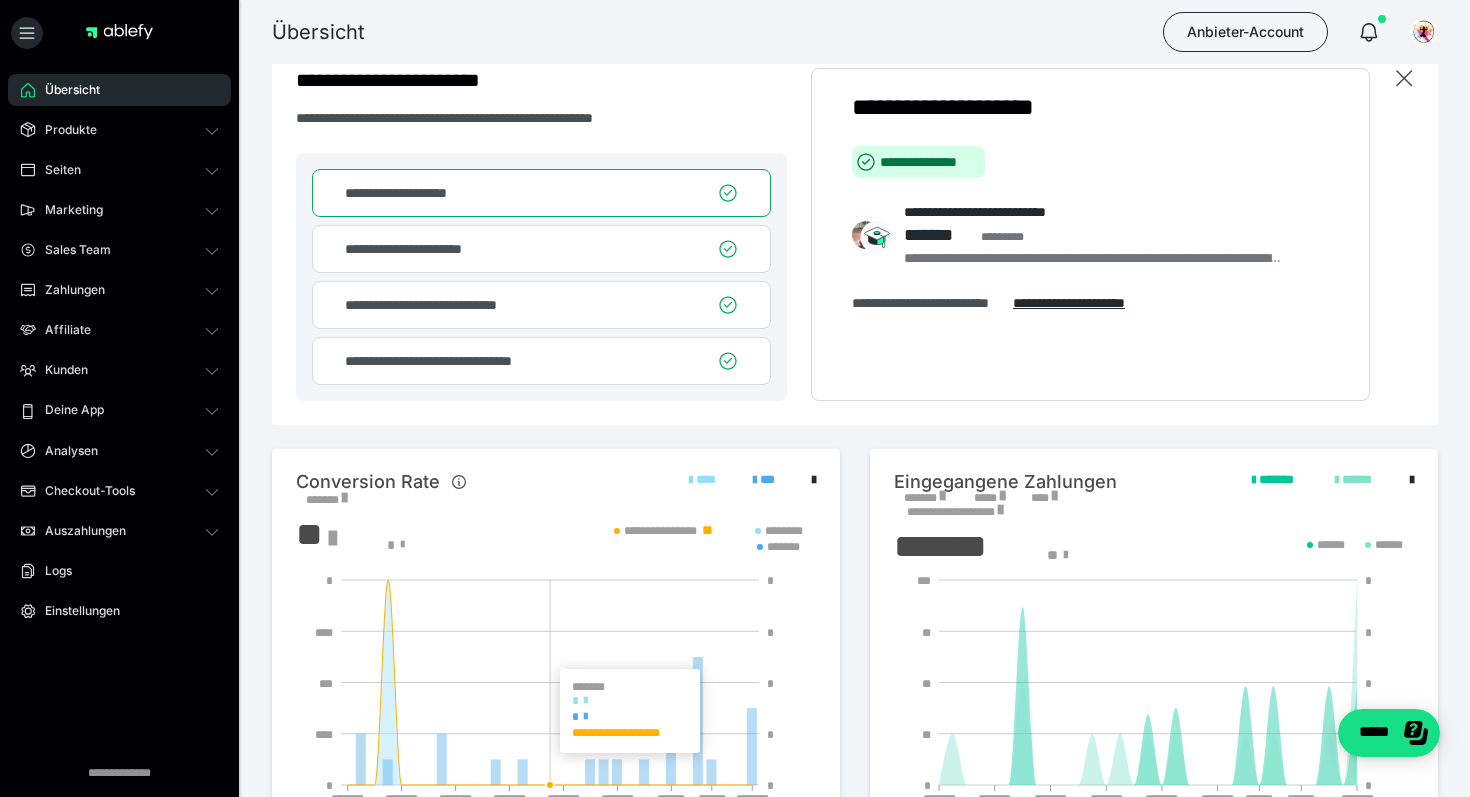 scroll, scrollTop: 0, scrollLeft: 0, axis: both 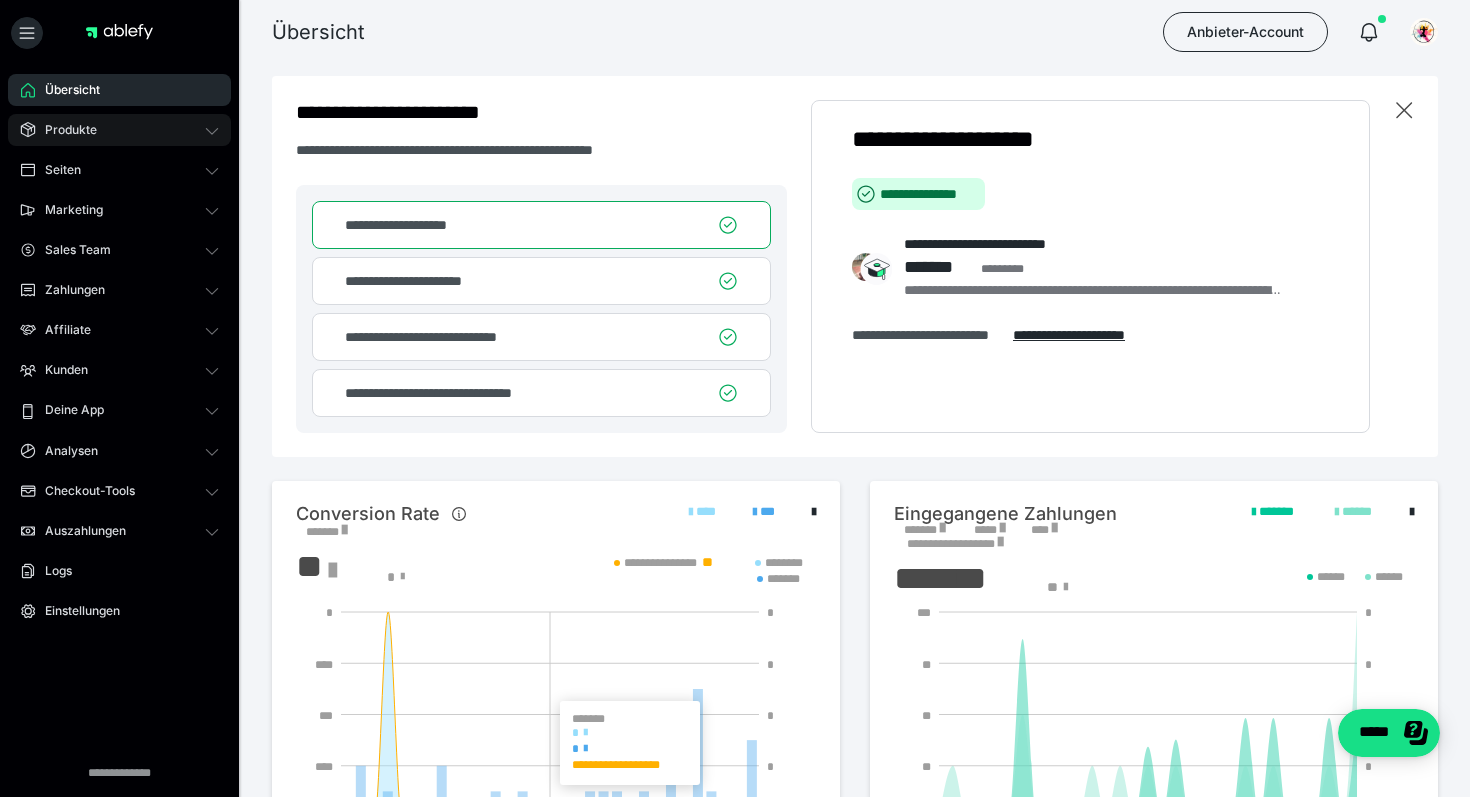 click on "Produkte" at bounding box center (64, 130) 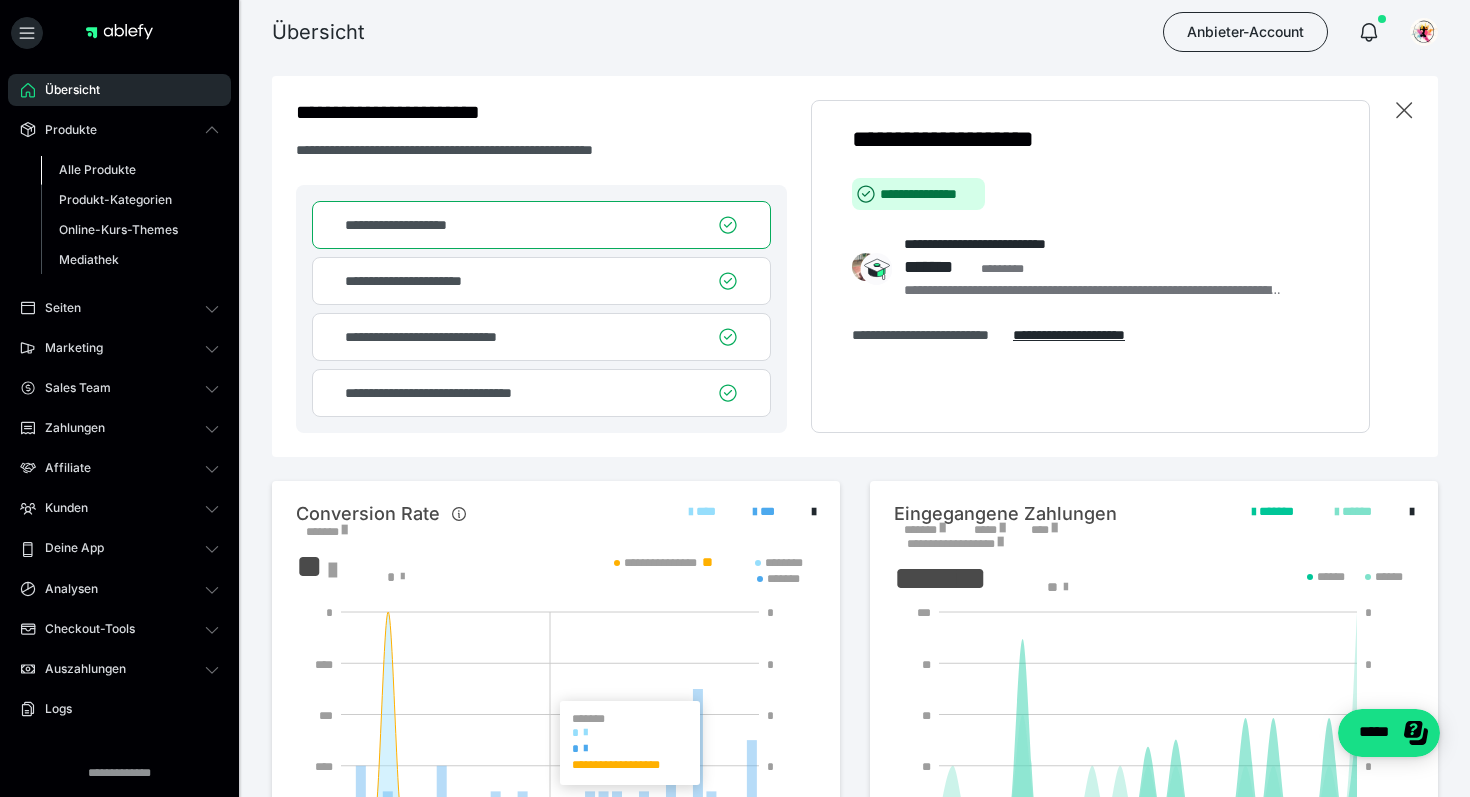 click on "Alle Produkte" at bounding box center [97, 169] 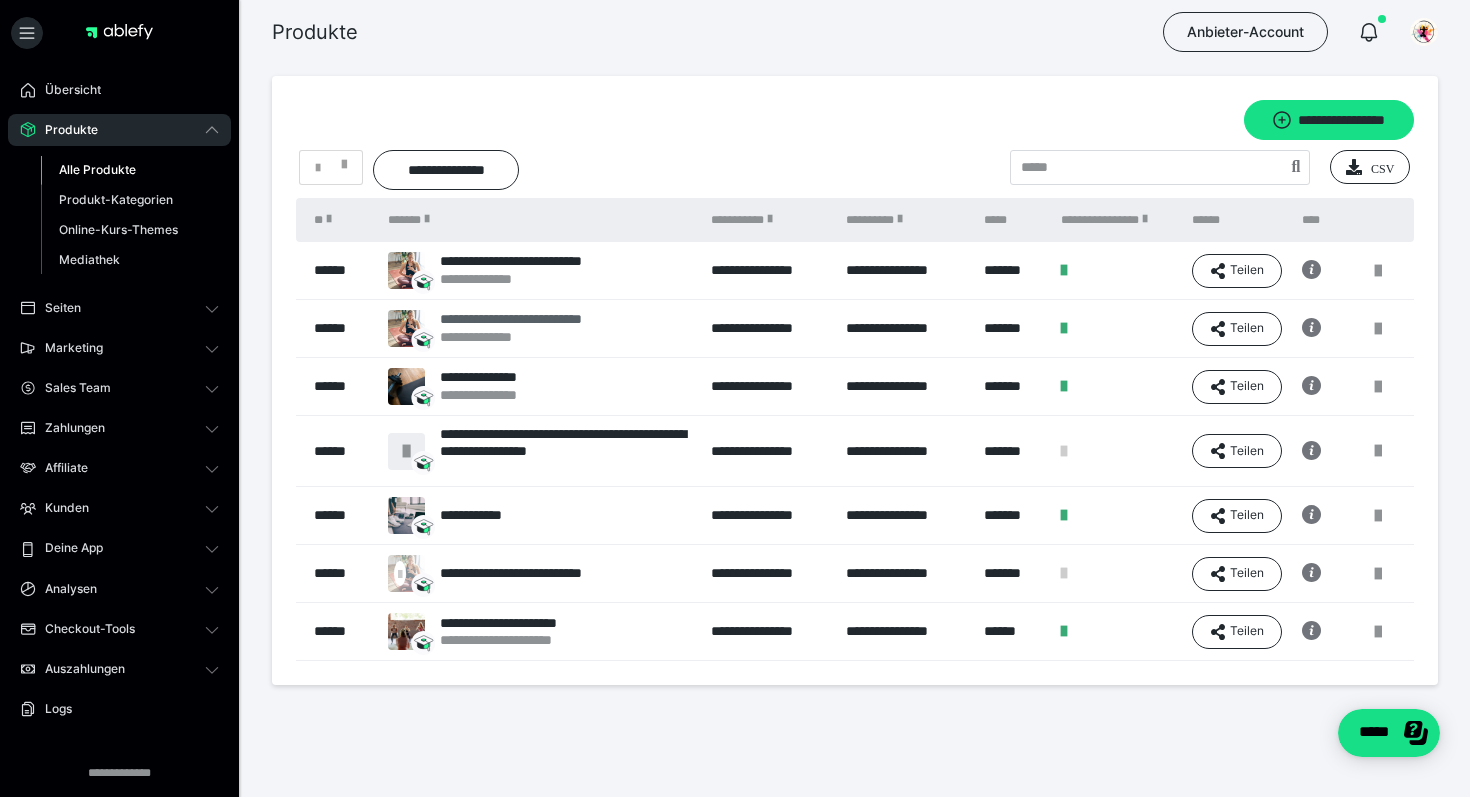 click on "**********" at bounding box center (540, 319) 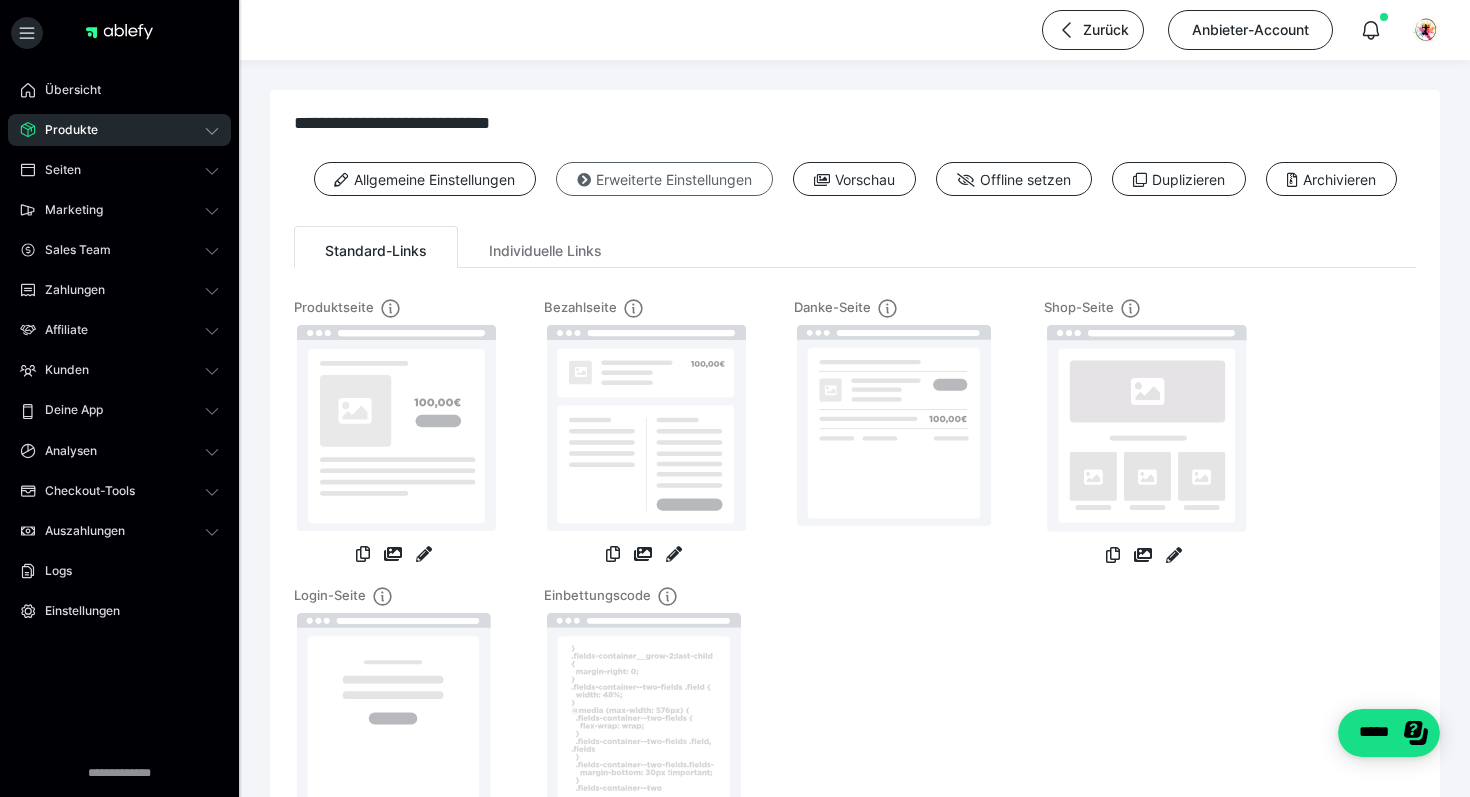 click on "Erweiterte Einstellungen" at bounding box center [664, 179] 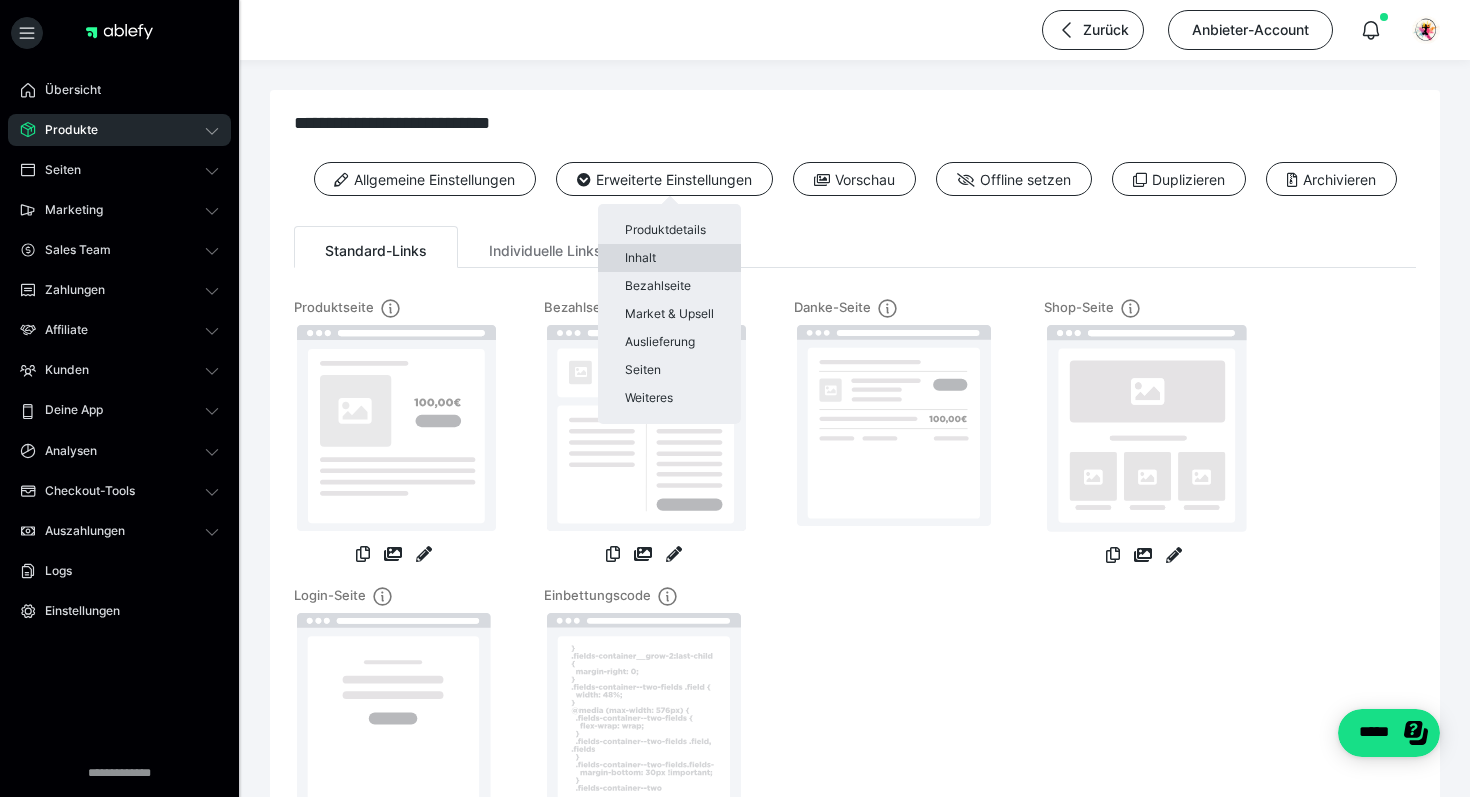 click on "Inhalt" at bounding box center (669, 258) 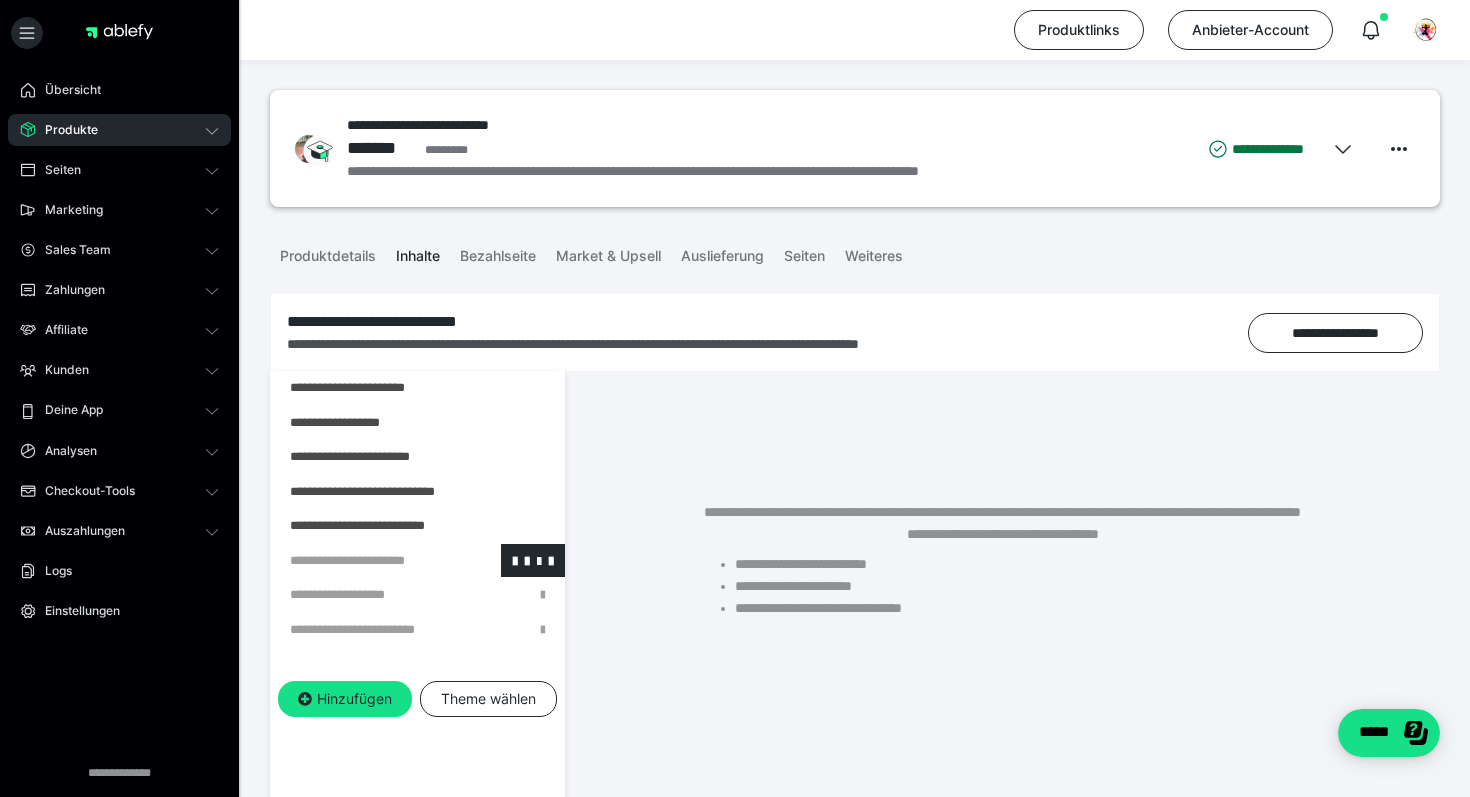 click at bounding box center (365, 561) 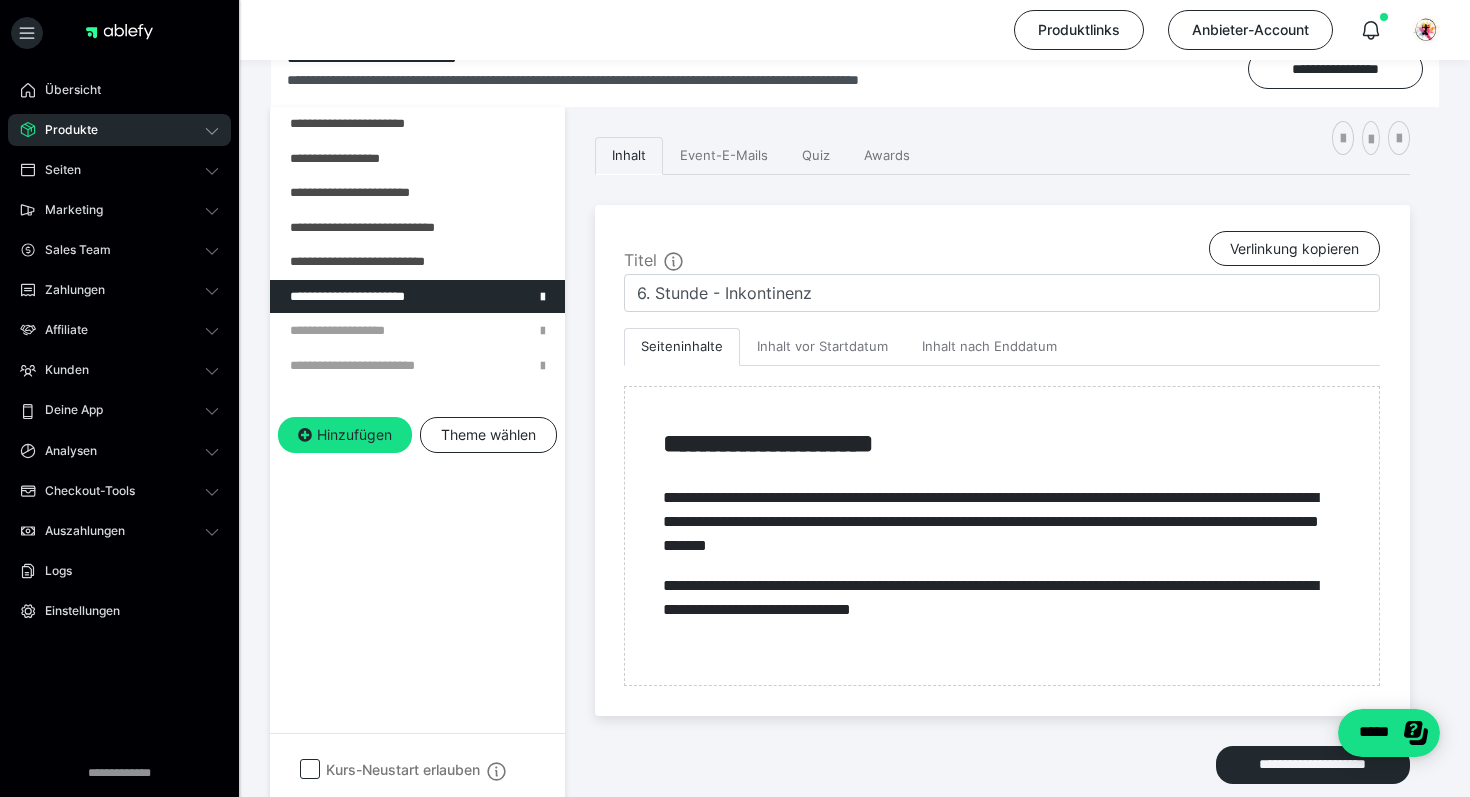scroll, scrollTop: 351, scrollLeft: 0, axis: vertical 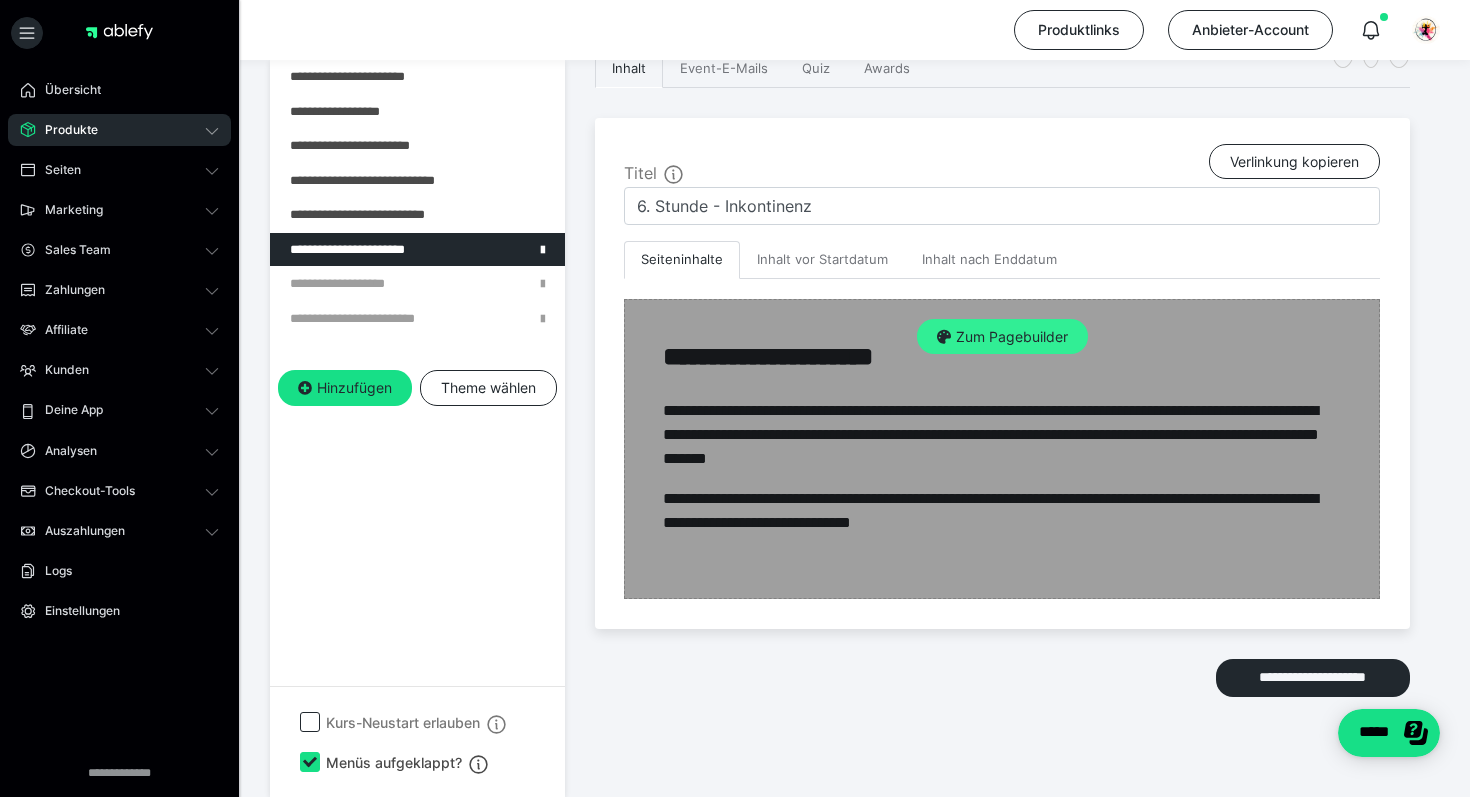 click on "Zum Pagebuilder" at bounding box center (1002, 337) 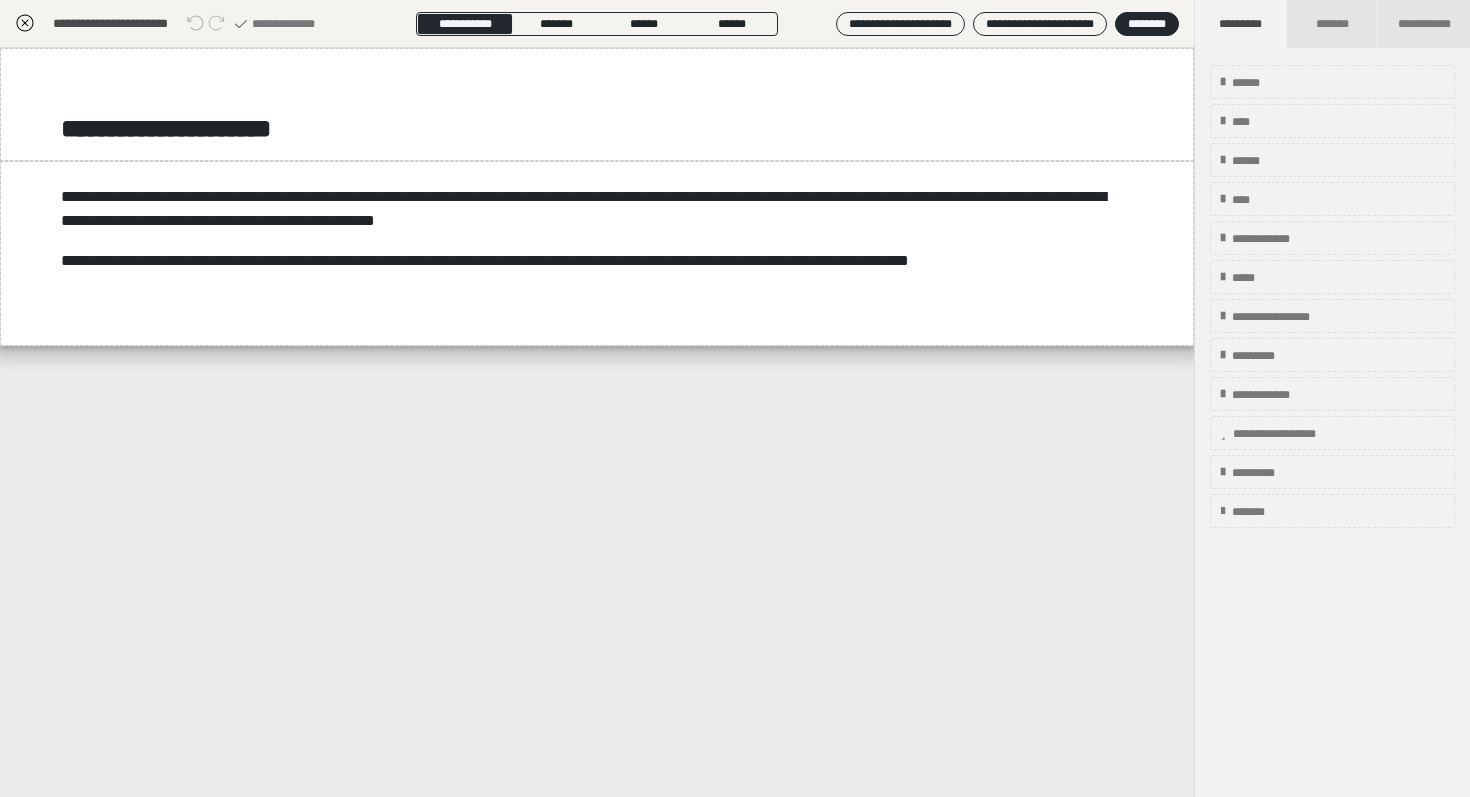 scroll, scrollTop: 311, scrollLeft: 0, axis: vertical 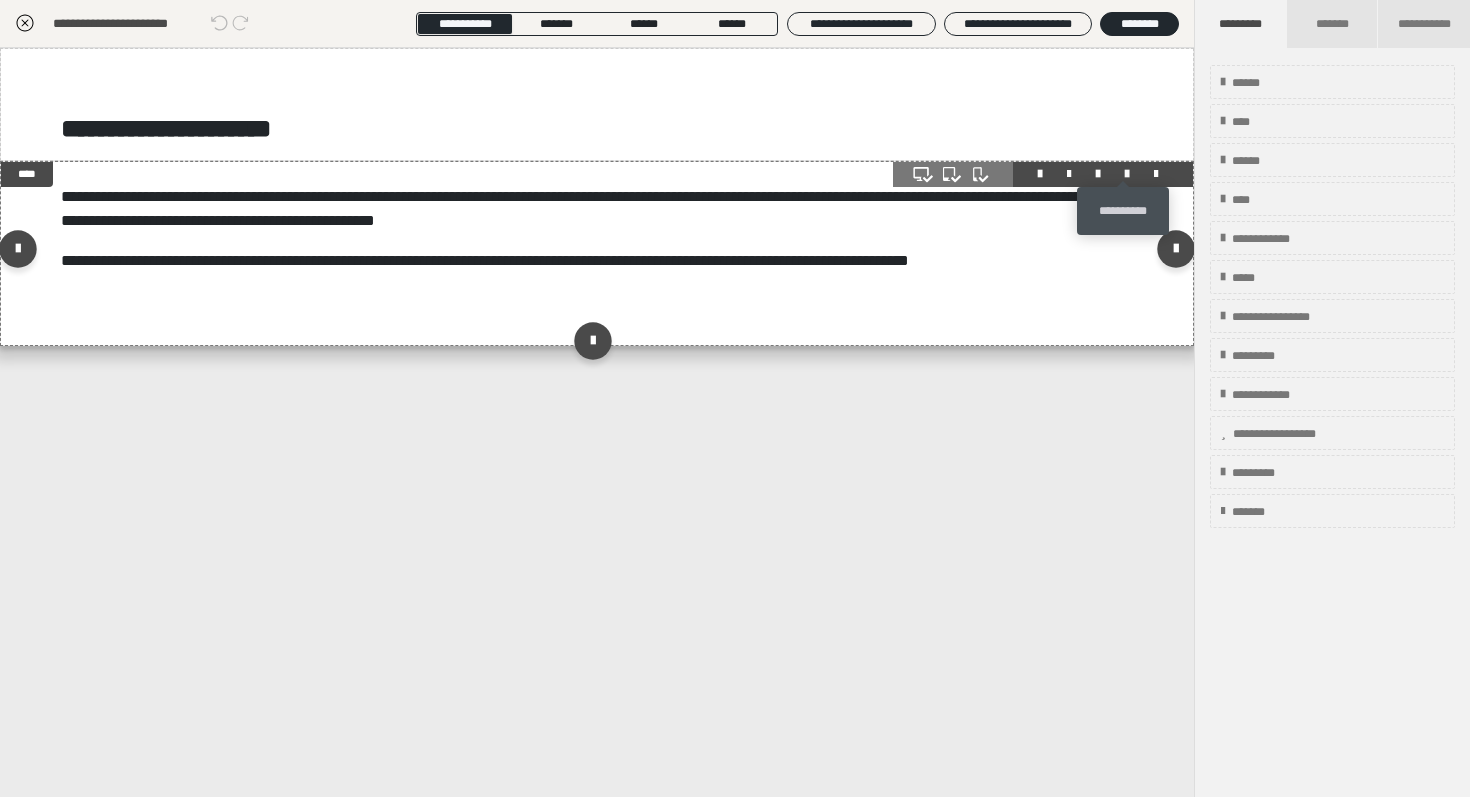 click at bounding box center [1127, 174] 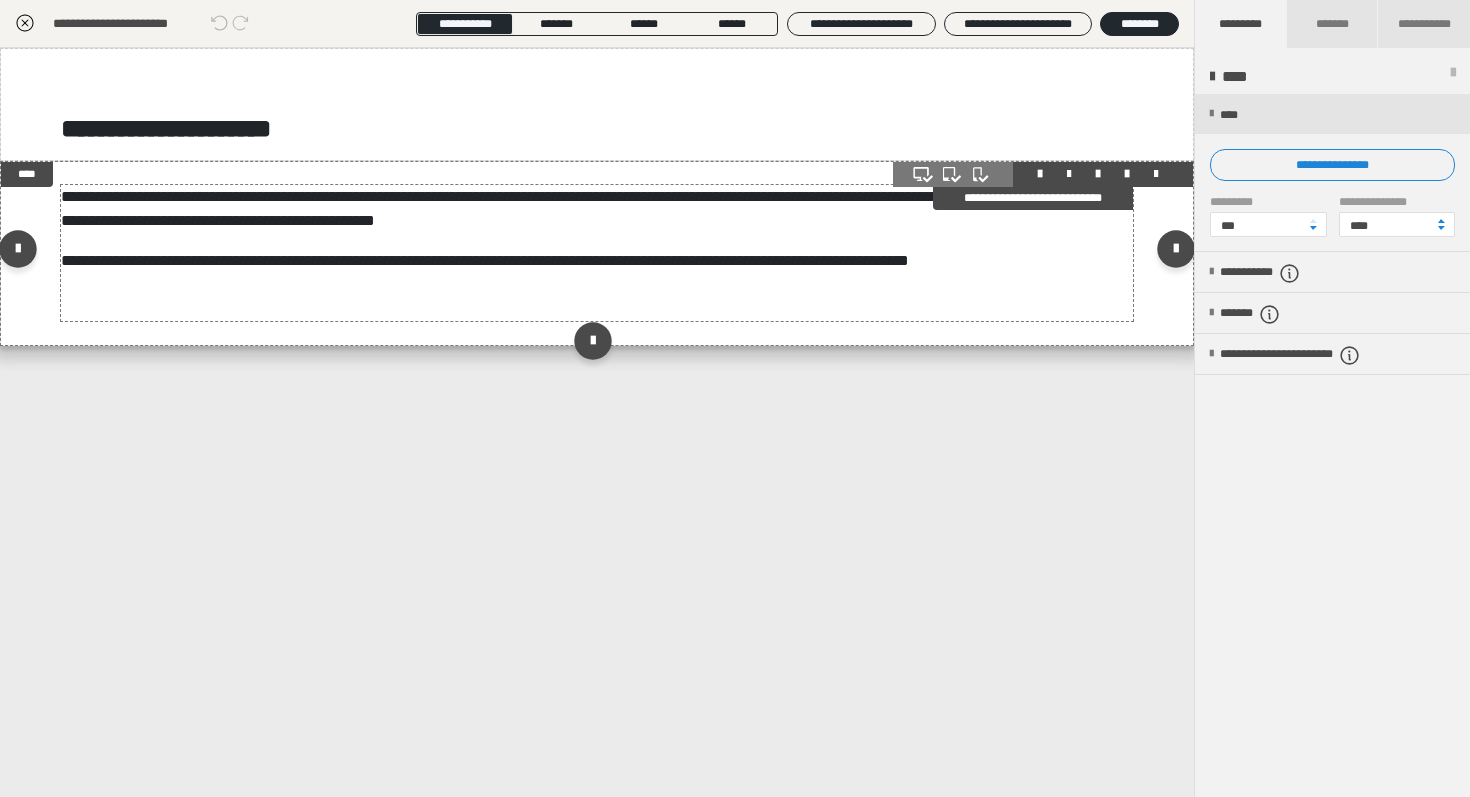 click on "**********" at bounding box center (485, 260) 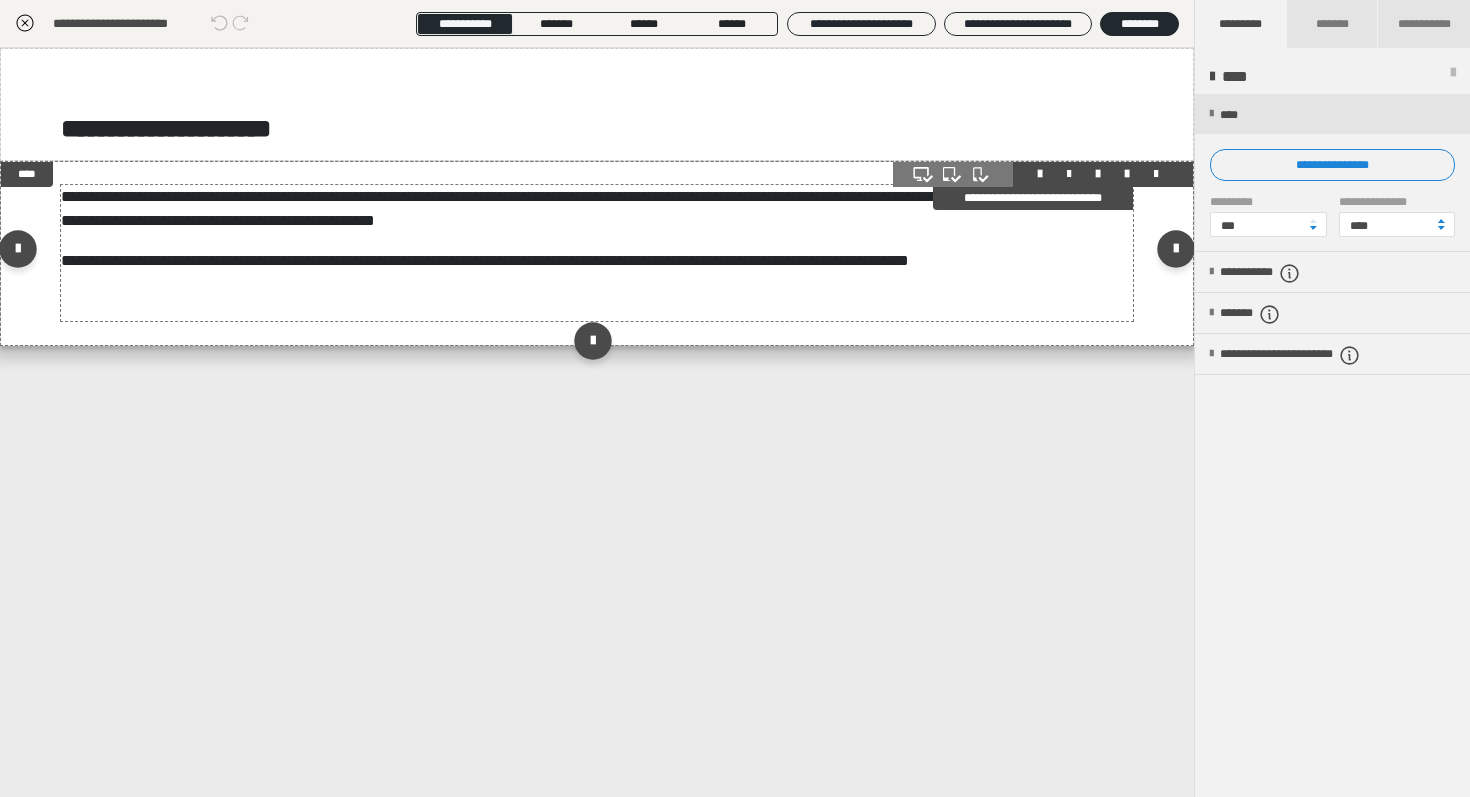 click on "**********" at bounding box center (485, 260) 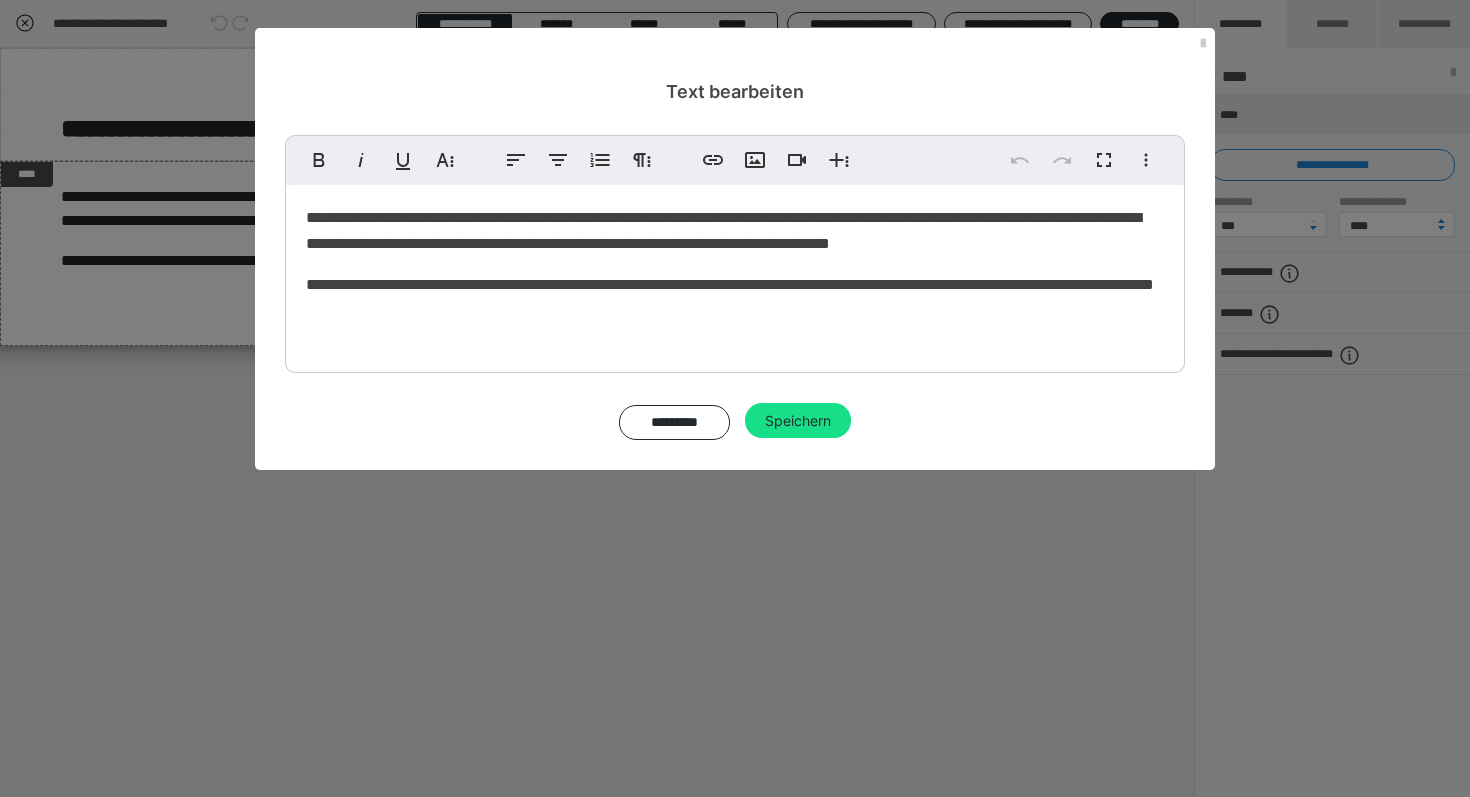 click on "**********" at bounding box center [730, 284] 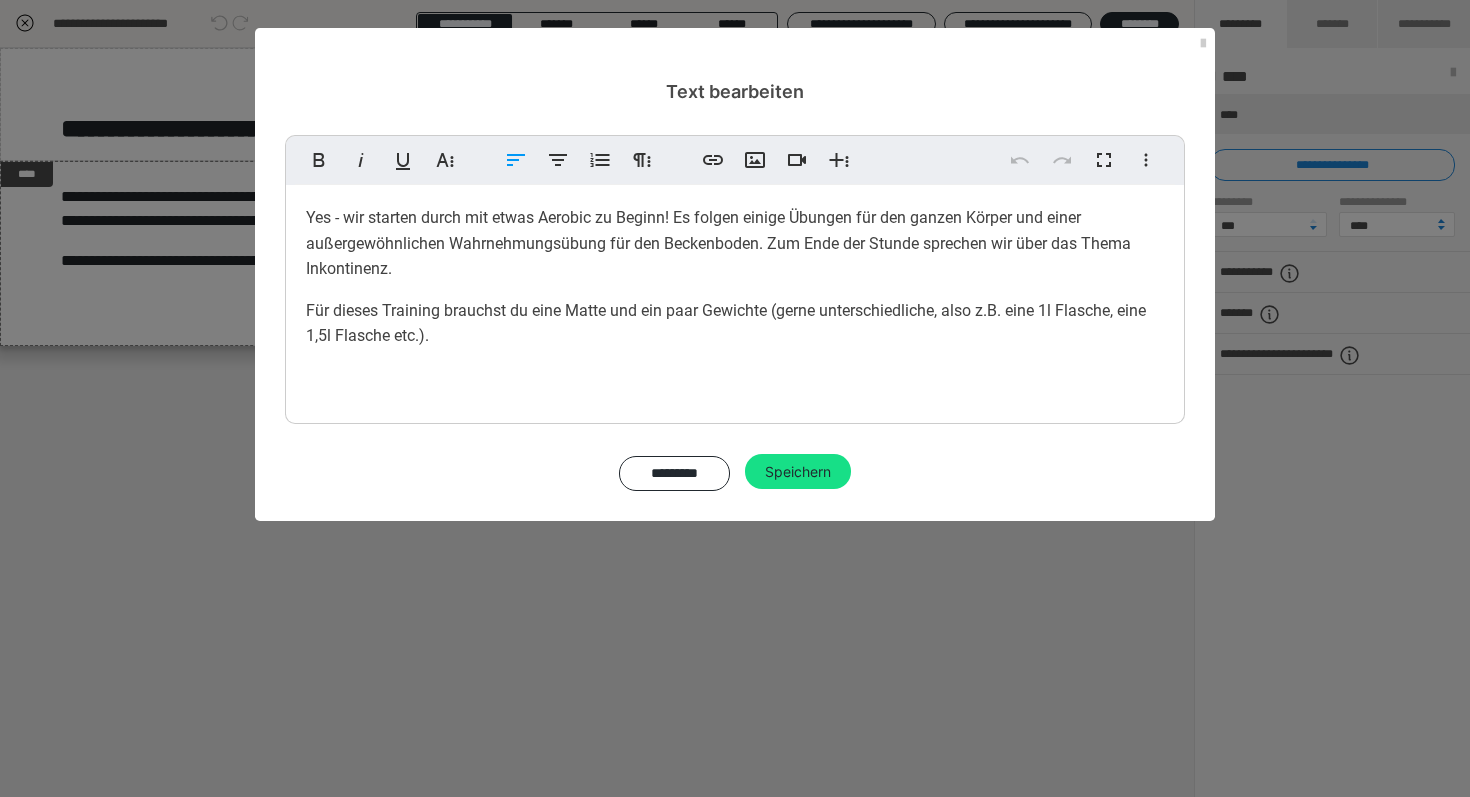 type 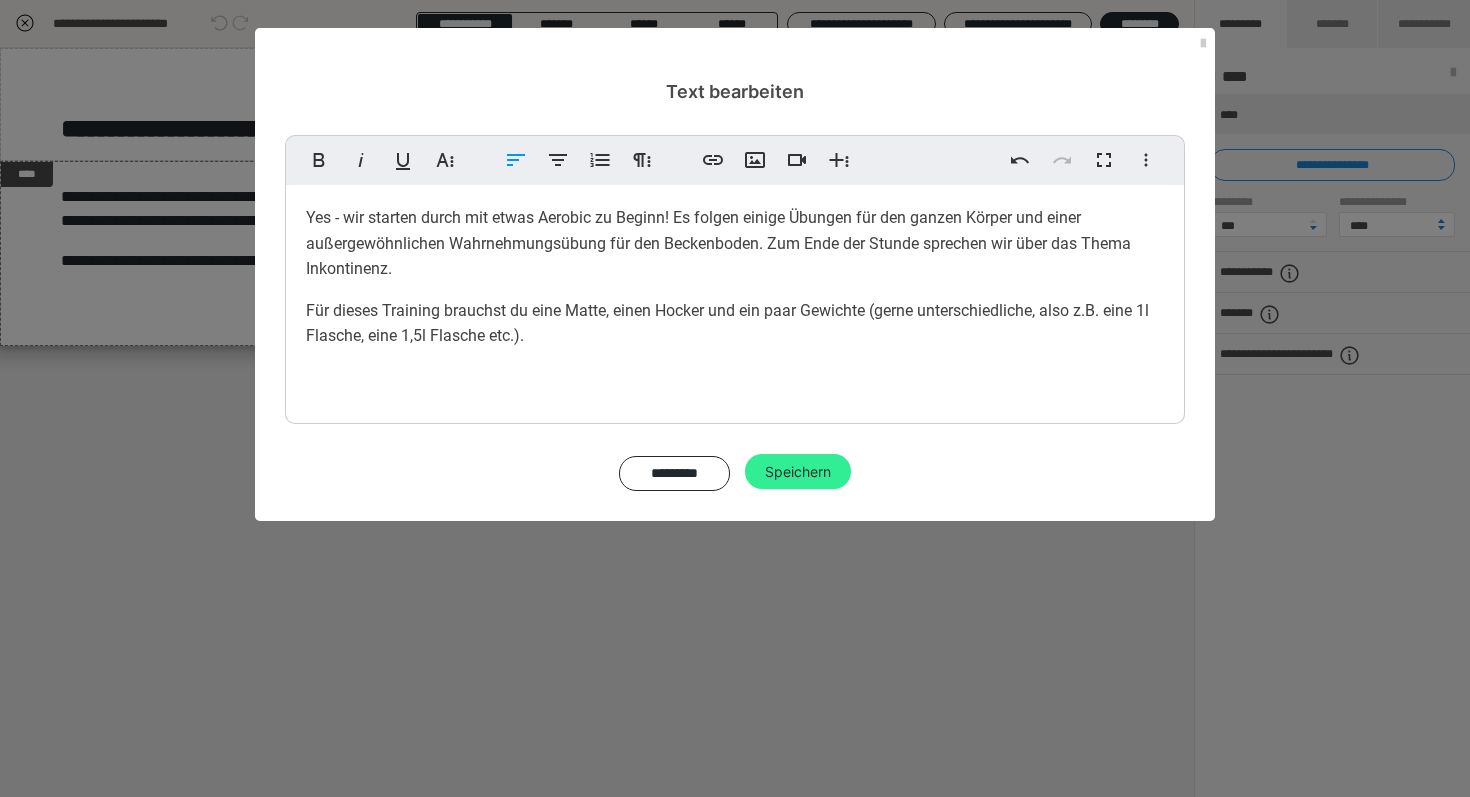 click on "Speichern" at bounding box center [798, 472] 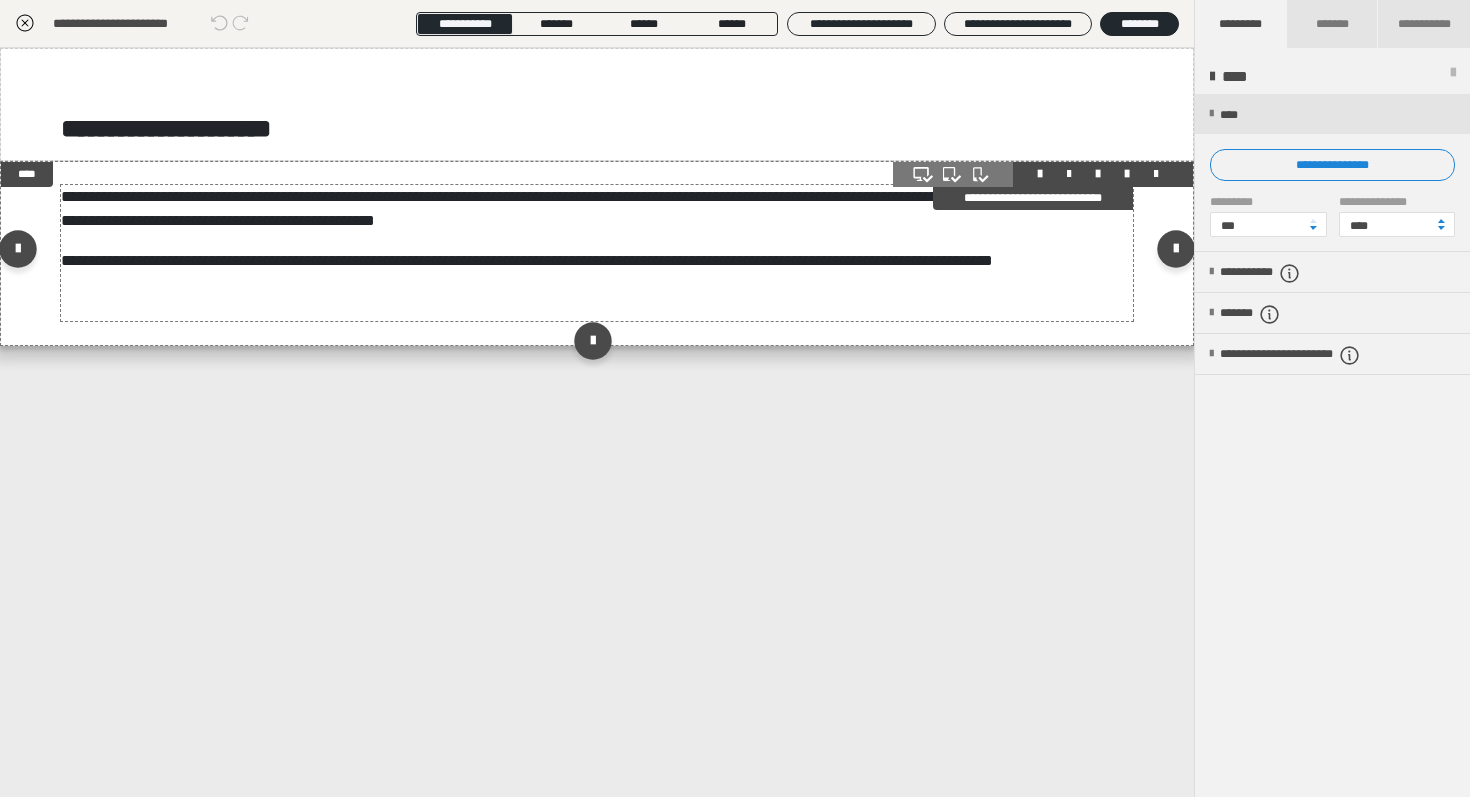 click on "**********" at bounding box center [597, 253] 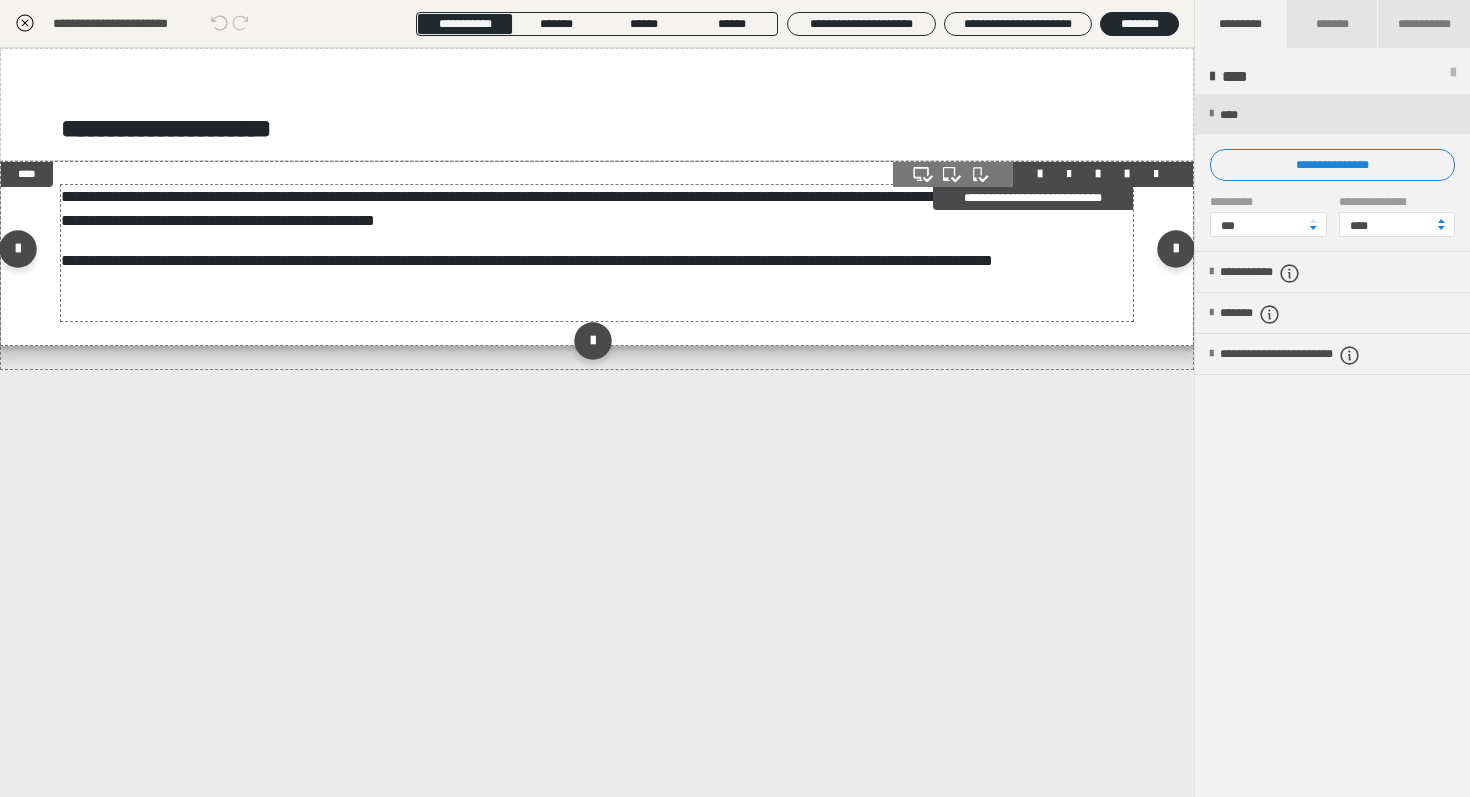 click on "**********" at bounding box center [597, 253] 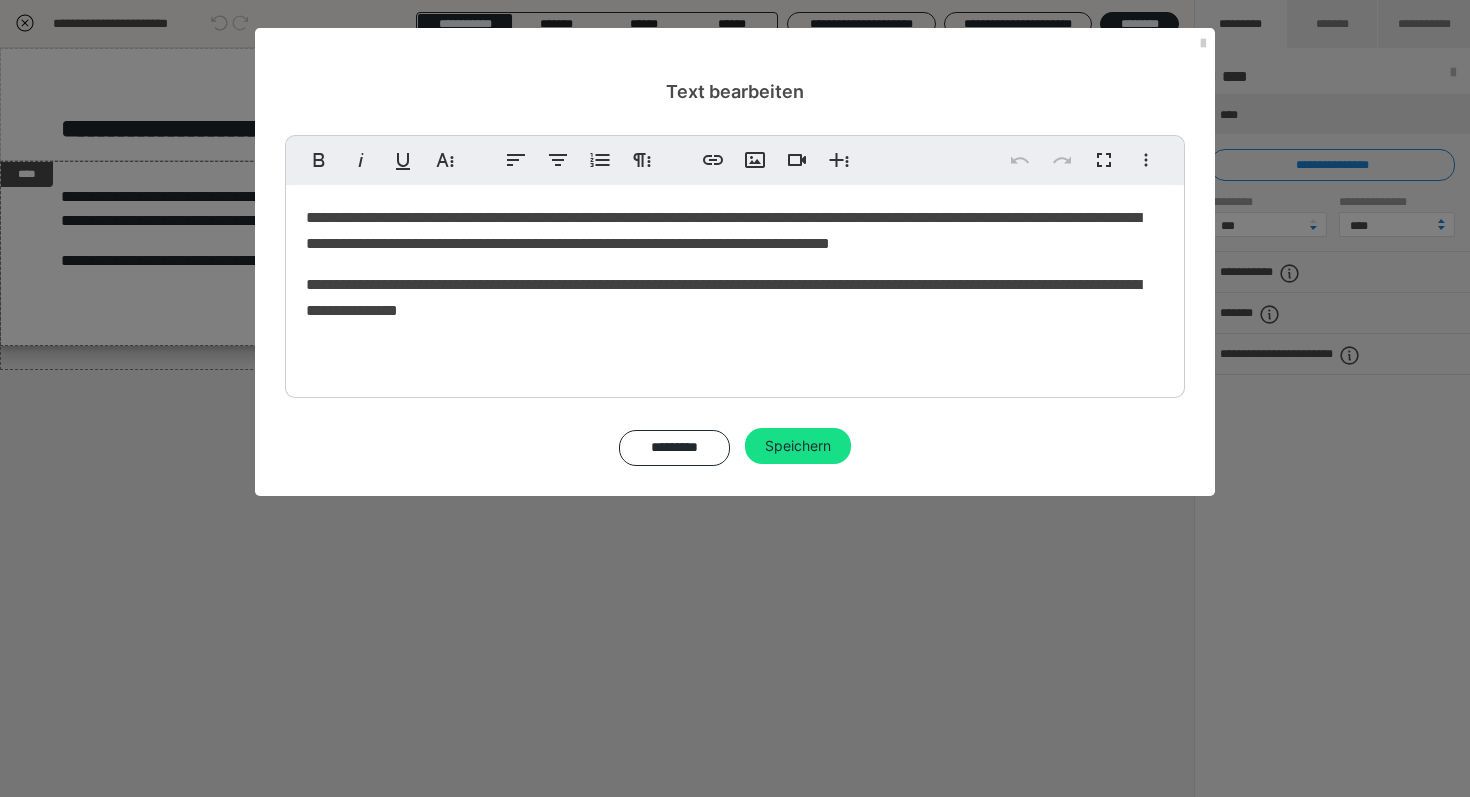 click on "**********" at bounding box center (735, 286) 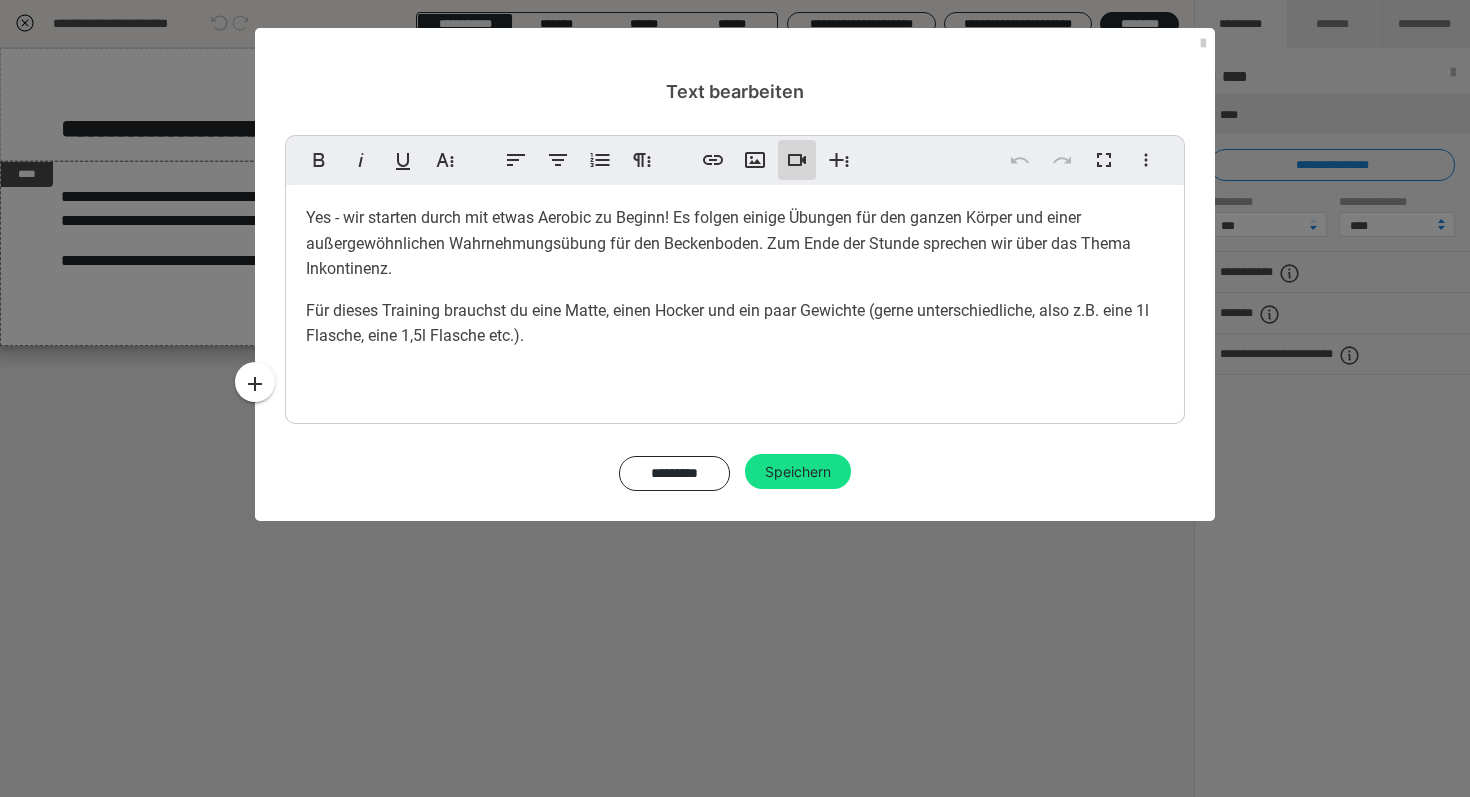 click 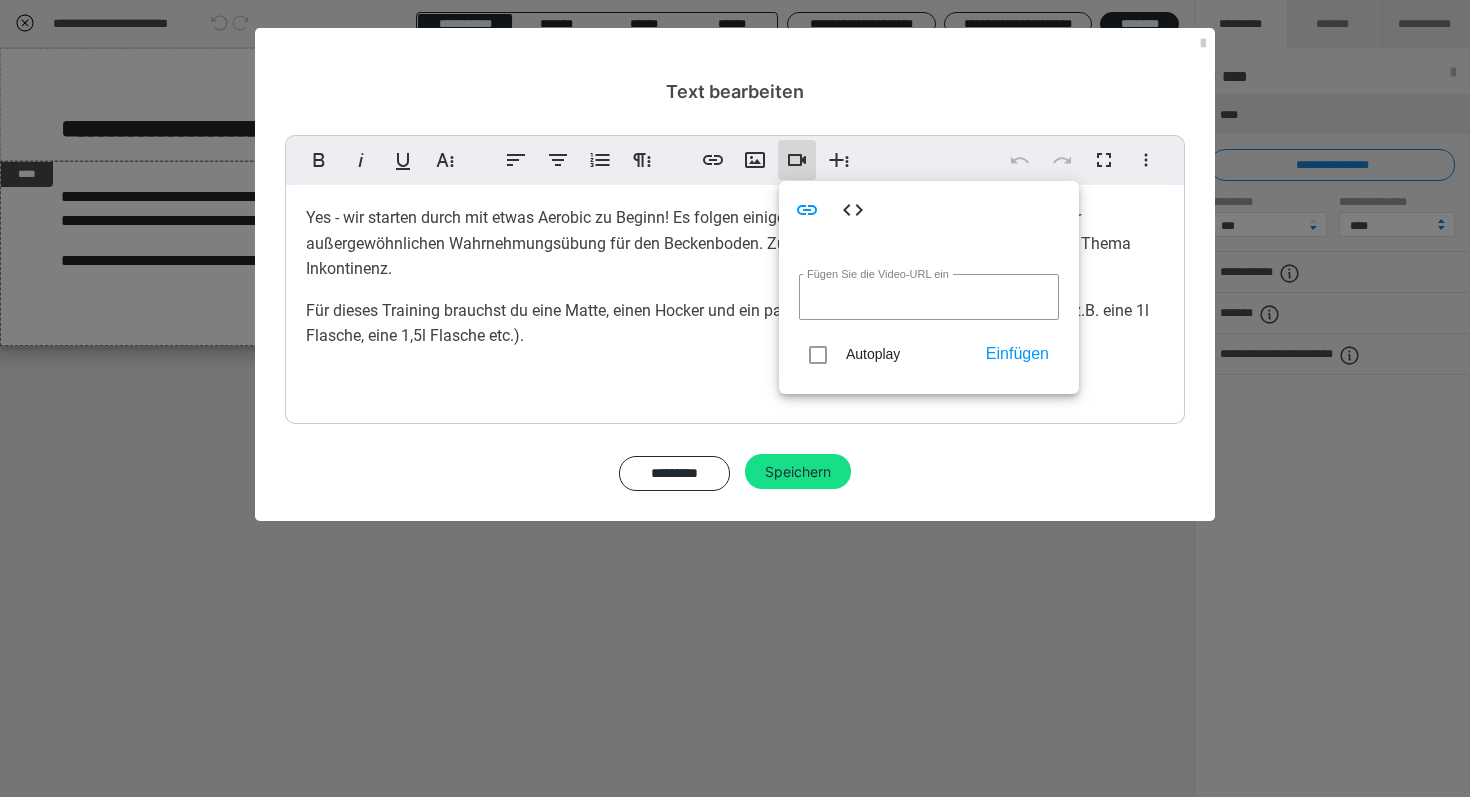 type on "<div style="padding:56.25% 0 0 0;position:relative;"><iframe src="[URL][DOMAIN_NAME]" frameborder="0" allow="autoplay; fullscreen; picture-in-picture; clipboard-write; encrypted-media; web-share" style="position:absolute;top:0;left:0;width:100%;height:100%;" title="[DATE] Rückbildung Stunde 6_kurz"></iframe></div><script src="[URL][DOMAIN_NAME]"></script>" 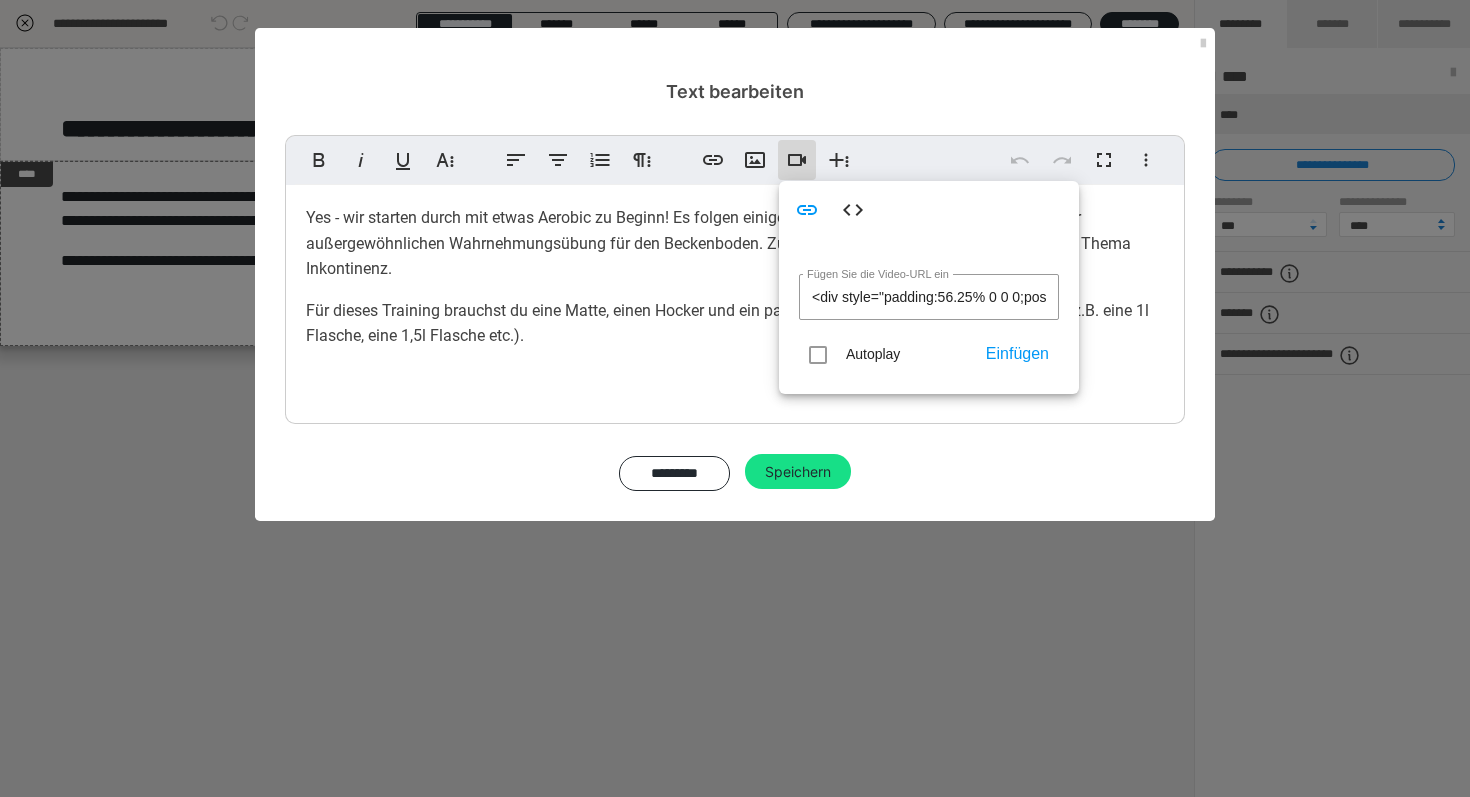 scroll, scrollTop: 0, scrollLeft: 2842, axis: horizontal 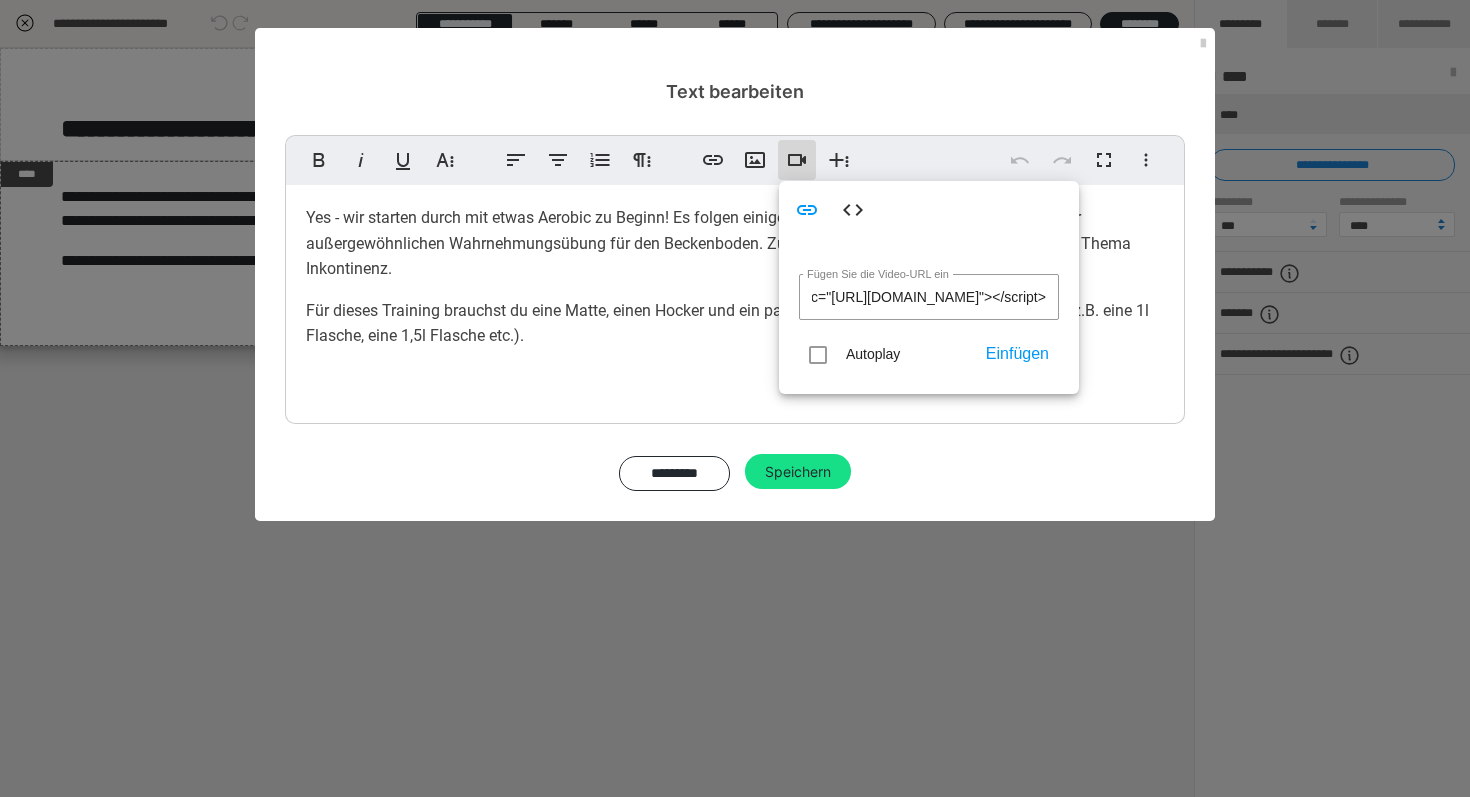 drag, startPoint x: 1014, startPoint y: 307, endPoint x: 685, endPoint y: 307, distance: 329 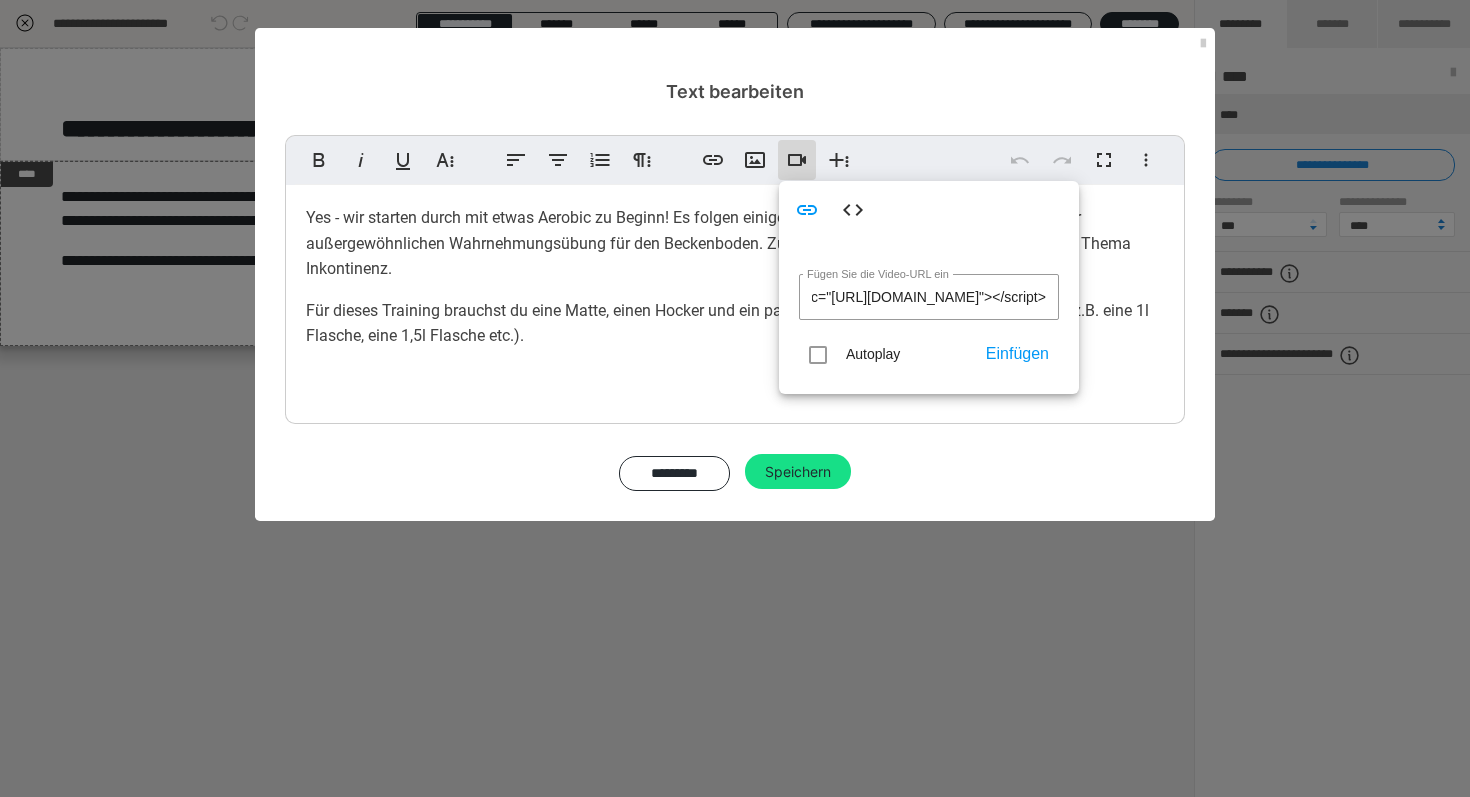 click on "Fett Kursiv Unterstrichen Weitere Textformate Linksbündig ausrichten Zentriert ausrichten Nummerierte Liste Weitere Absatzformate Link einfügen Bild einfügen Video einfügen Weitere Reichhaltige Formate Rückgängig Wiederholen Vollbild Weitere Formate Durchgestrichen Tiefgestellt Hochgestellt Schriftart ABeeZee Abhaya Libre Abril FatFace Alegreya [PERSON_NAME] Amatic SC Anonymous Pro [PERSON_NAME] Archivo Black Archivo Light Archivo Medium Archivo Arimo Arvo B612 Barlow Bebas Neue Belleza Big Shoulders Stencil Display BioRhyme Blinker Cairo Cardo Catamaran Caveat Caveat Brush Comfortaa Concert One Cormorant Cormorant Garamond Courier Prime Crimson Text Dancing Script Eczar Exo Exo 2 Figtree Fira Sans Fjalla One Forum [PERSON_NAME] Libre Fraunces Grandstander IBM Plex Serif Inconsolata Inder Indie Flower Inter Josefin Sans [PERSON_NAME] Lexend Deca Libre Baskerville Libre Franklin Lilita One Lobster Lobster Two Lora Merienda [PERSON_NAME] Black Montserrat Extra Bold Montserrat Light 1 2" at bounding box center [735, 279] 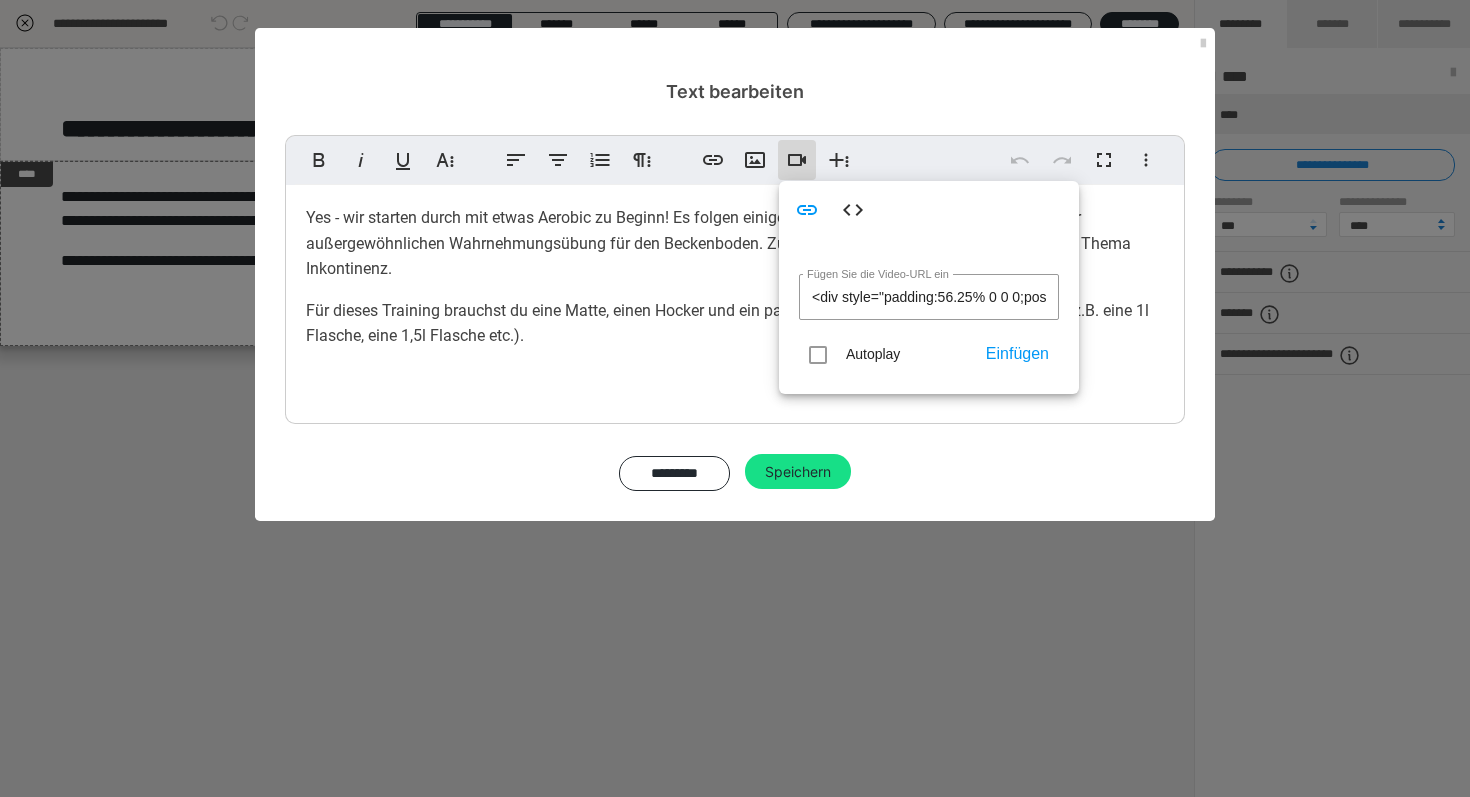 type 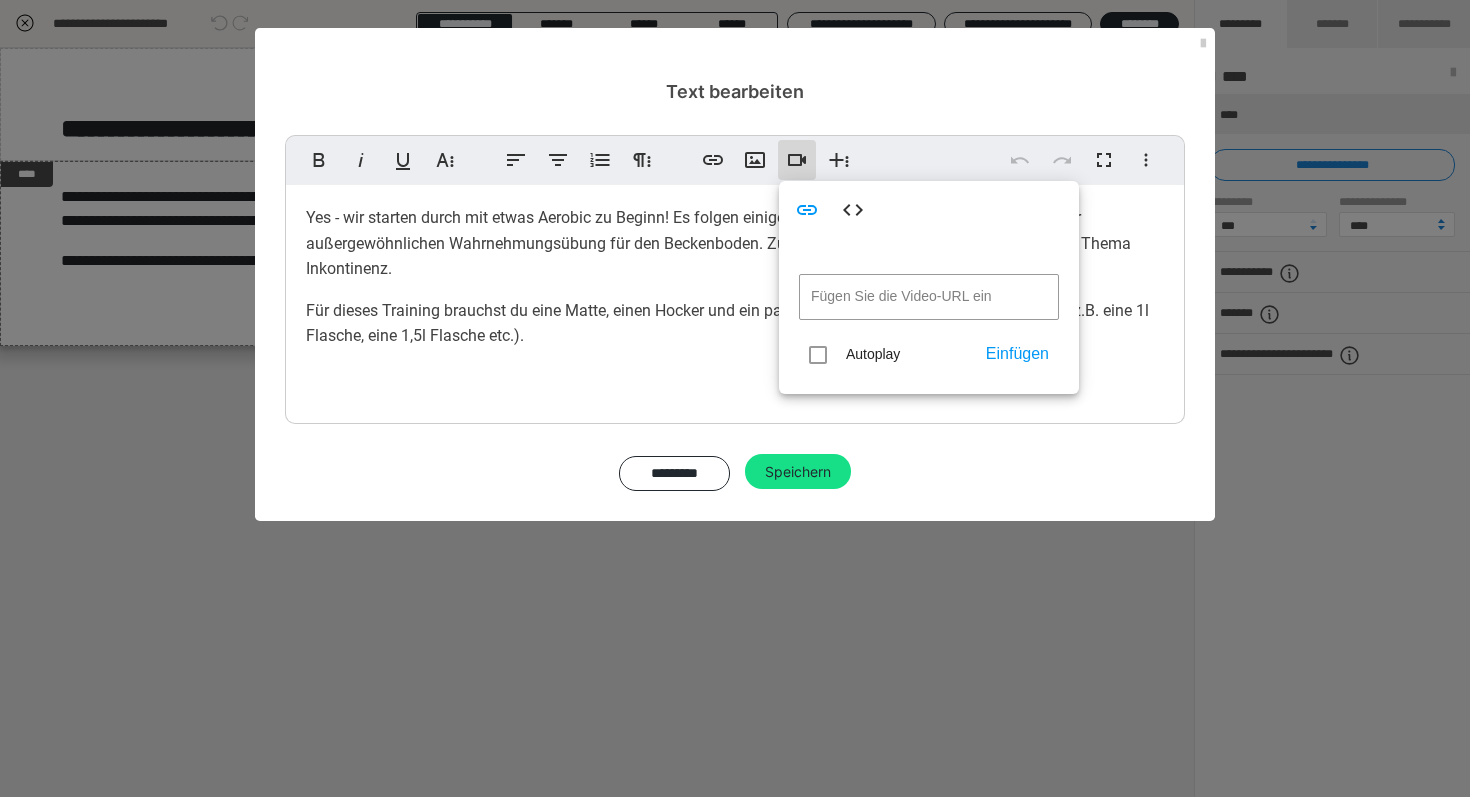 click at bounding box center (735, 419) 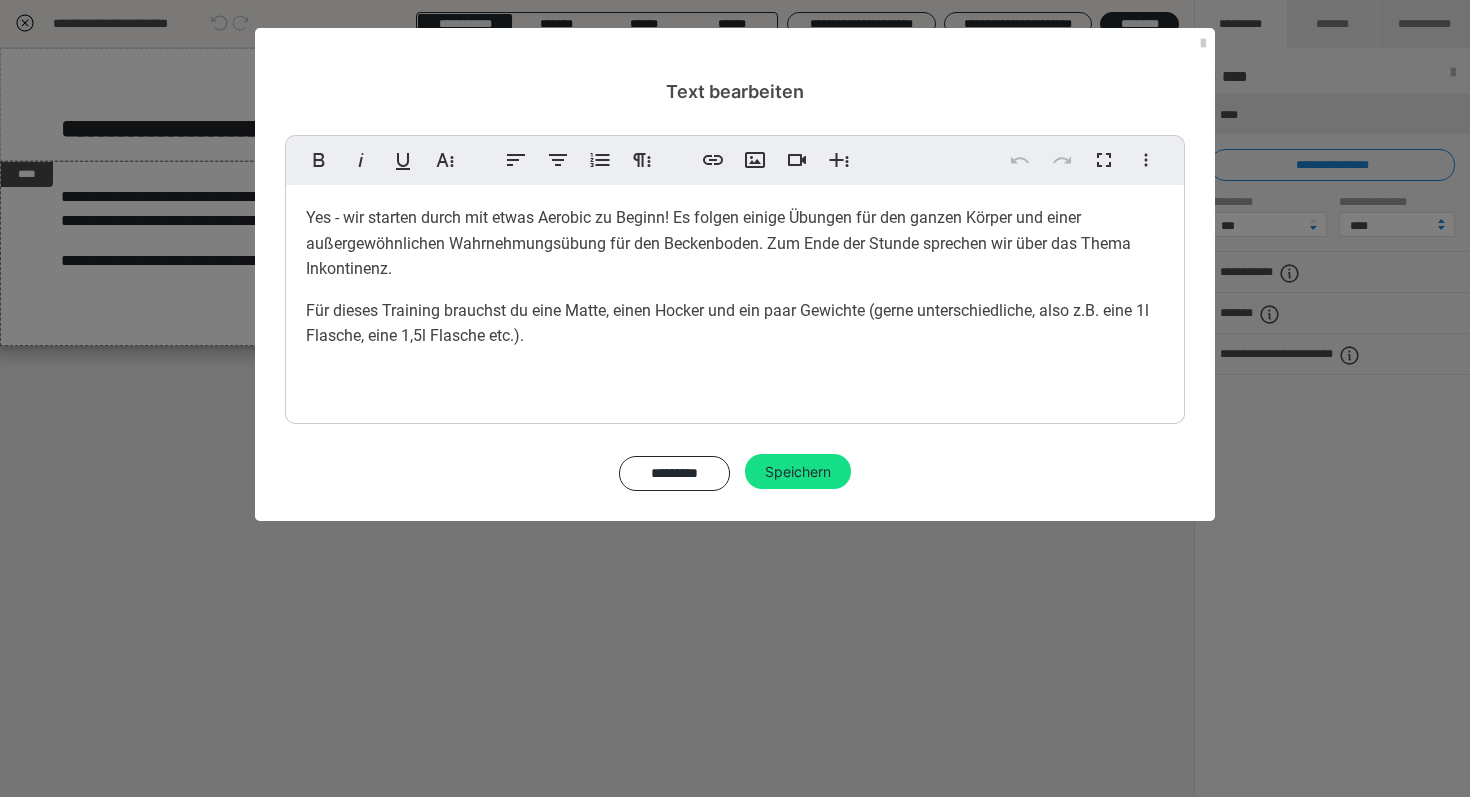 click on "Yes - wir starten durch mit etwas Aerobic zu Beginn! Es folgen einige Übungen für den ganzen Körper und einer außergewöhnlichen Wahrnehmungsübung für den Beckenboden. Zum Ende der Stunde sprechen wir über das Thema Inkontinenz. Für dieses Training brauchst du eine Matte, einen Hocker und ein paar Gewichte (gerne unterschiedliche, also z.B. eine 1l Flasche, eine 1,5l Flasche etc.)." at bounding box center [735, 299] 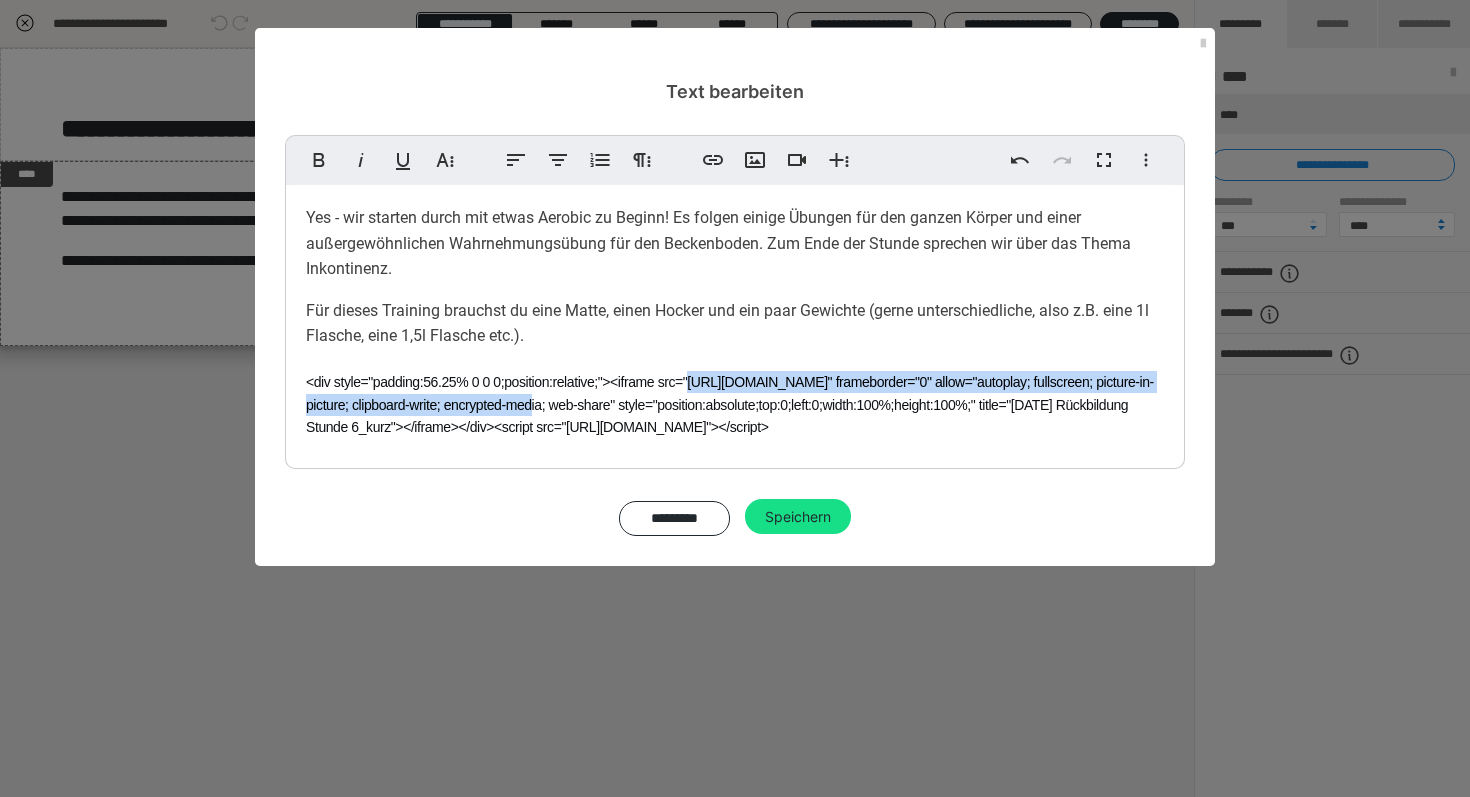 drag, startPoint x: 826, startPoint y: 402, endPoint x: 689, endPoint y: 380, distance: 138.75517 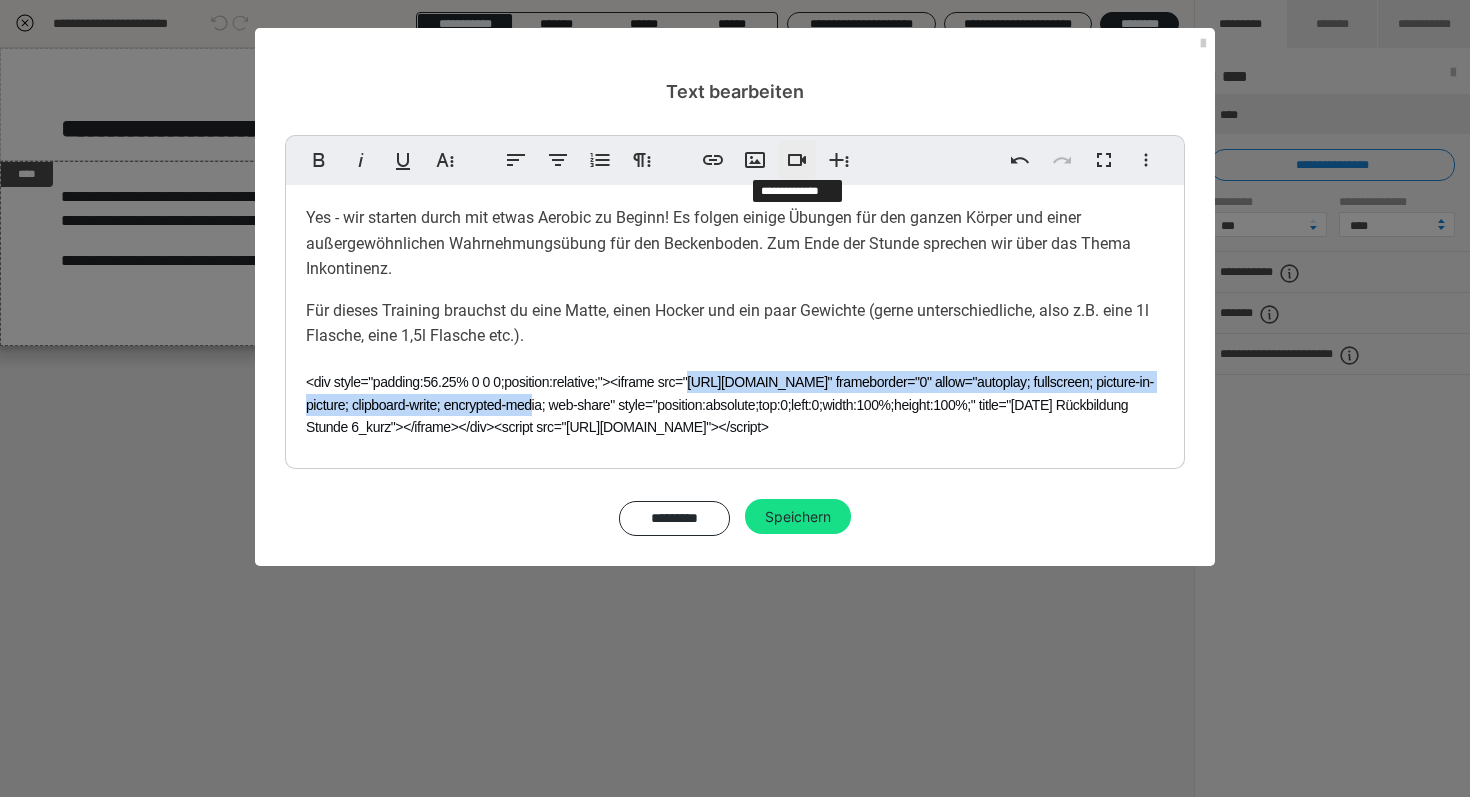 click 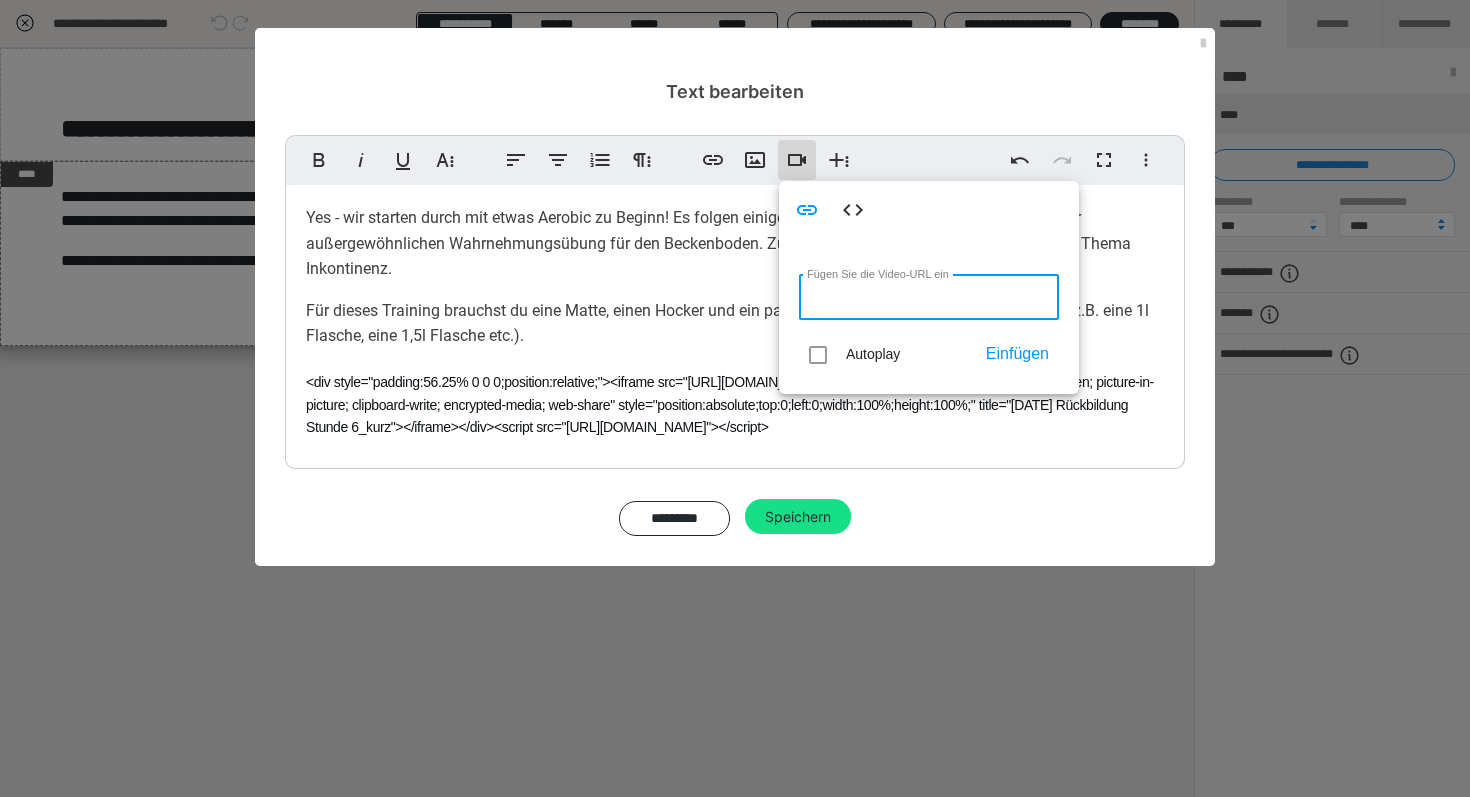 paste on "[URL][DOMAIN_NAME]" 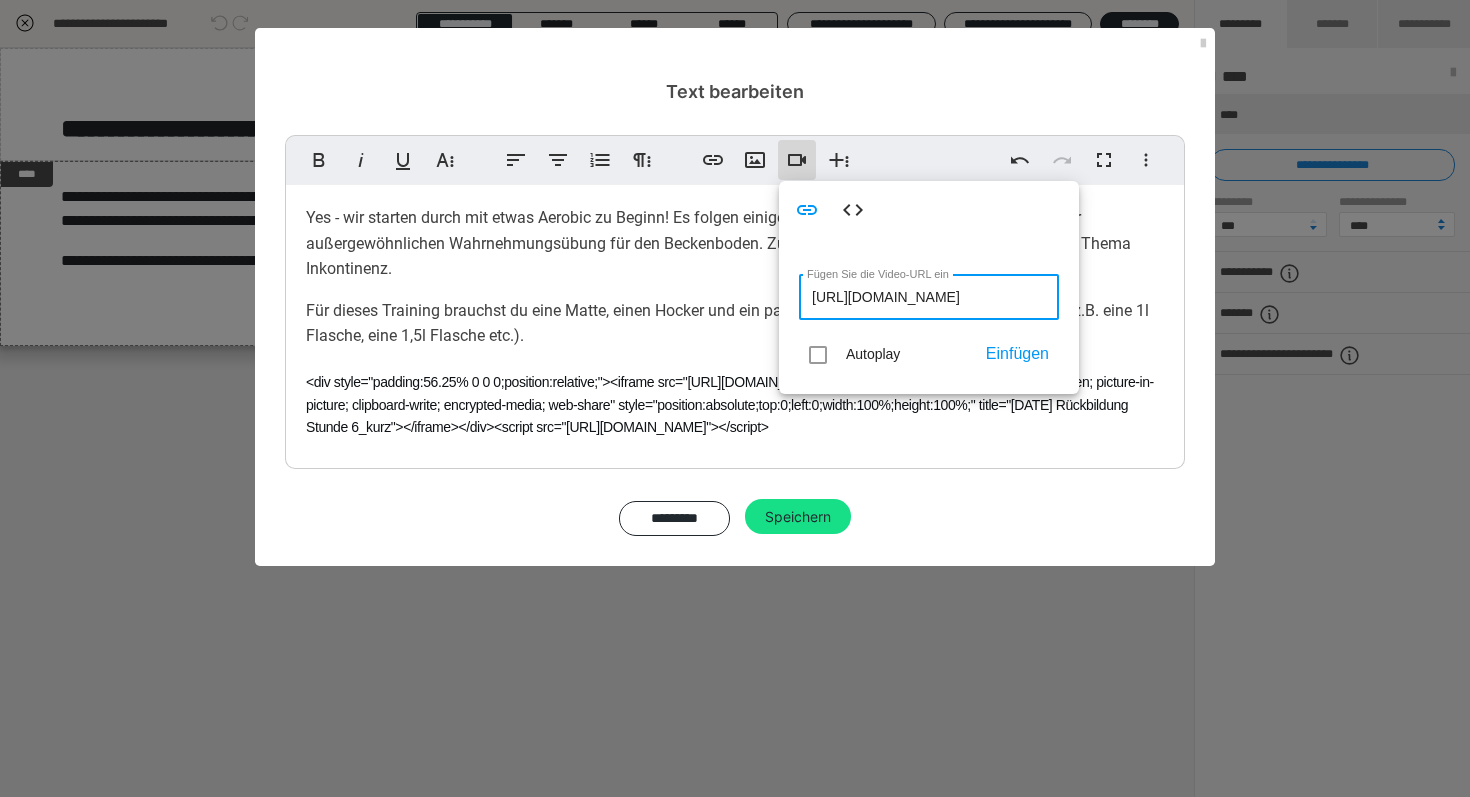 scroll, scrollTop: 0, scrollLeft: 595, axis: horizontal 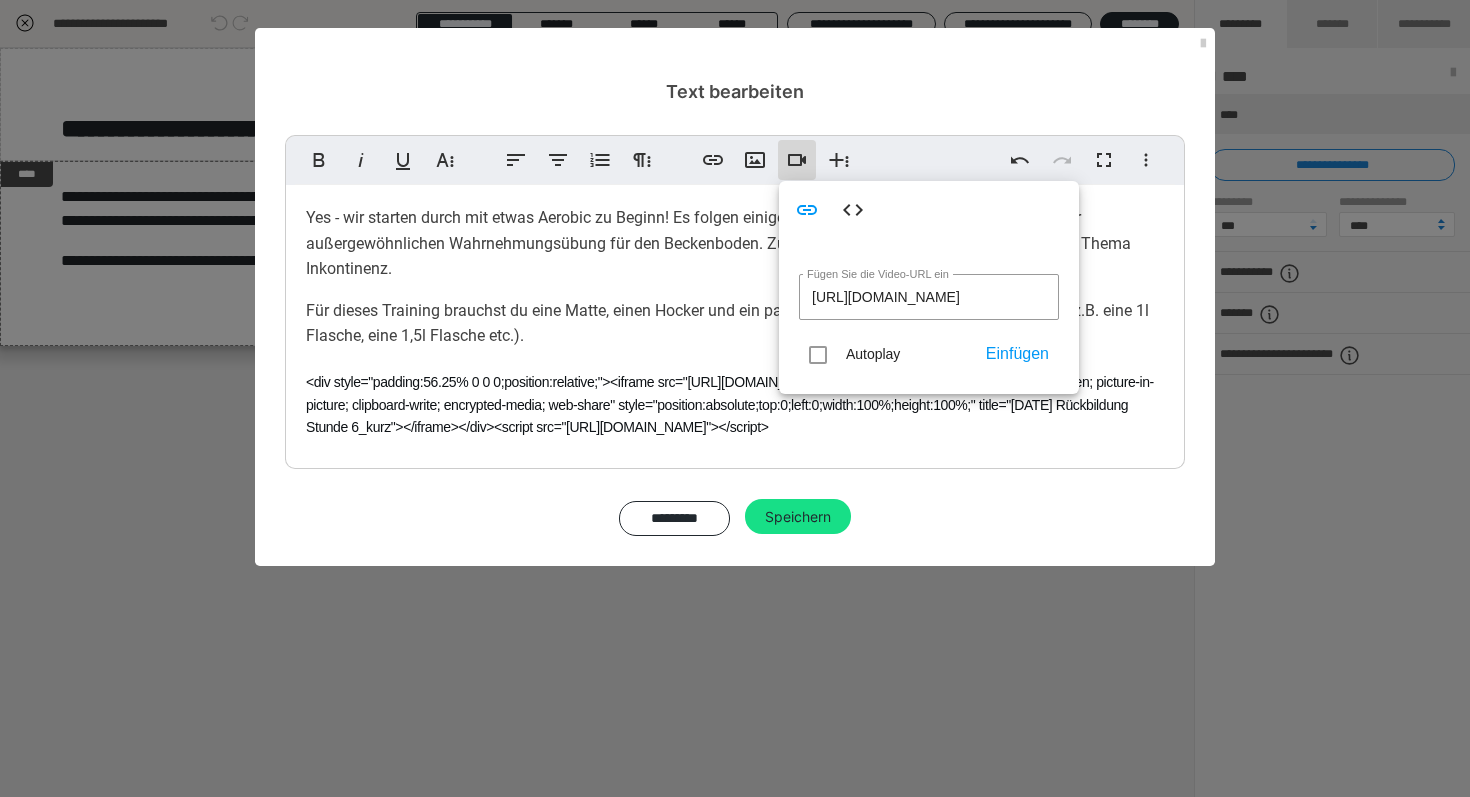 click on "Yes - wir starten durch mit etwas Aerobic zu Beginn! Es folgen einige Übungen für den ganzen Körper und einer außergewöhnlichen Wahrnehmungsübung für den Beckenboden. Zum Ende der Stunde sprechen wir über das Thema Inkontinenz. Für dieses Training brauchst du eine Matte, einen Hocker und ein paar Gewichte (gerne unterschiedliche, also z.B. eine 1l Flasche, eine 1,5l Flasche etc.). <div style="padding:56.25% 0 0 0;position:relative;"><iframe src=" ​ [URL][DOMAIN_NAME] ​ " frameborder="0" allow="autoplay; fullscreen; picture-in-picture; clipboard-write; encrypted-media; web-share" style="position:absolute;top:0;left:0;width:100%;height:100%;" title="[DATE] Rückbildung Stunde 6_kurz"></iframe></div><script src="[URL][DOMAIN_NAME]"></script>" at bounding box center [735, 322] 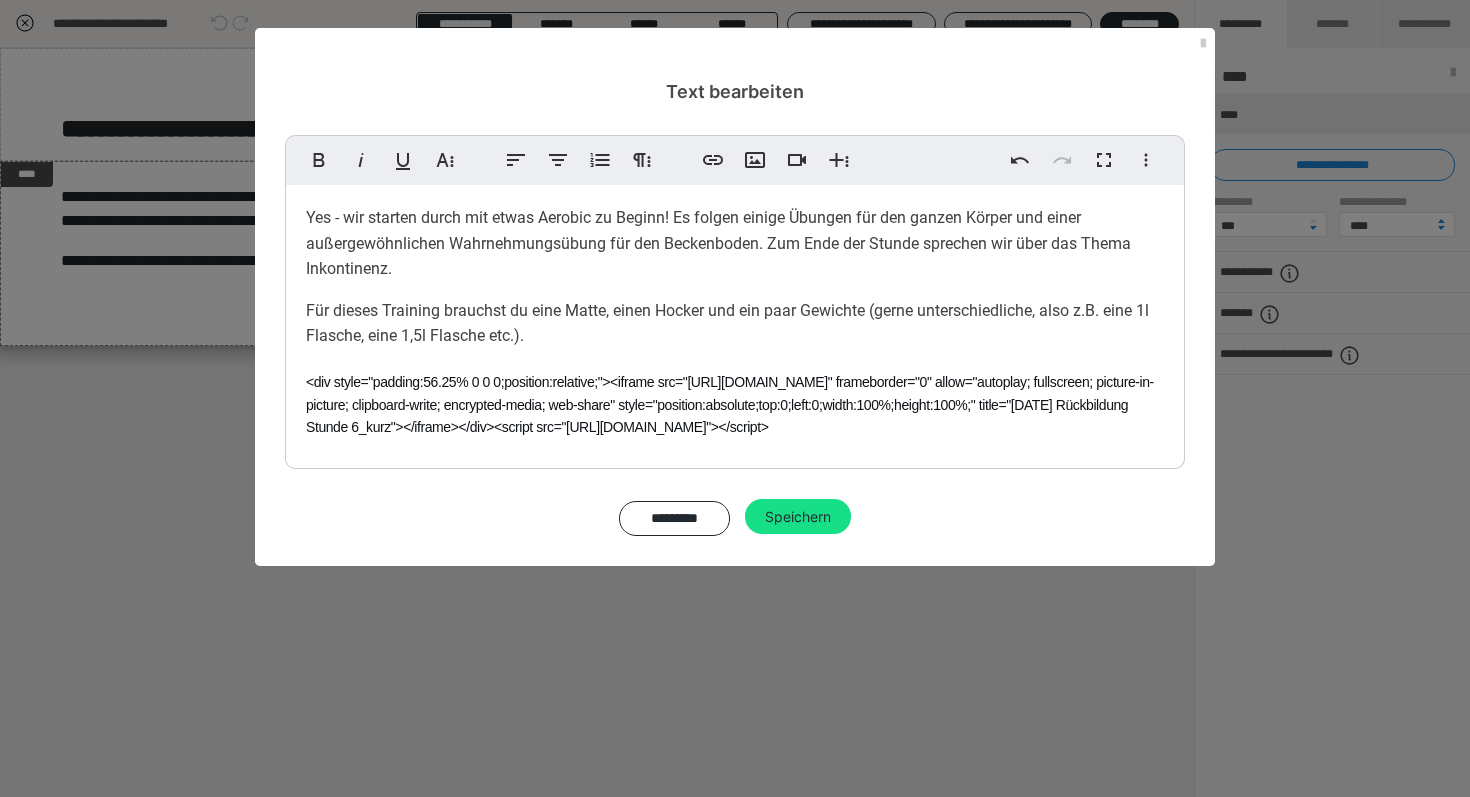 click on "<div style="padding:56.25% 0 0 0;position:relative;"><iframe src=" [URL][DOMAIN_NAME] " frameborder="0" allow="autoplay; fullscreen; picture-in-picture; clipboard-write; encrypted-media; web-share" style="position:absolute;top:0;left:0;width:100%;height:100%;" title="[DATE] Rückbildung Stunde 6_kurz"></iframe></div><script src="[URL][DOMAIN_NAME]"></script>" at bounding box center [730, 404] 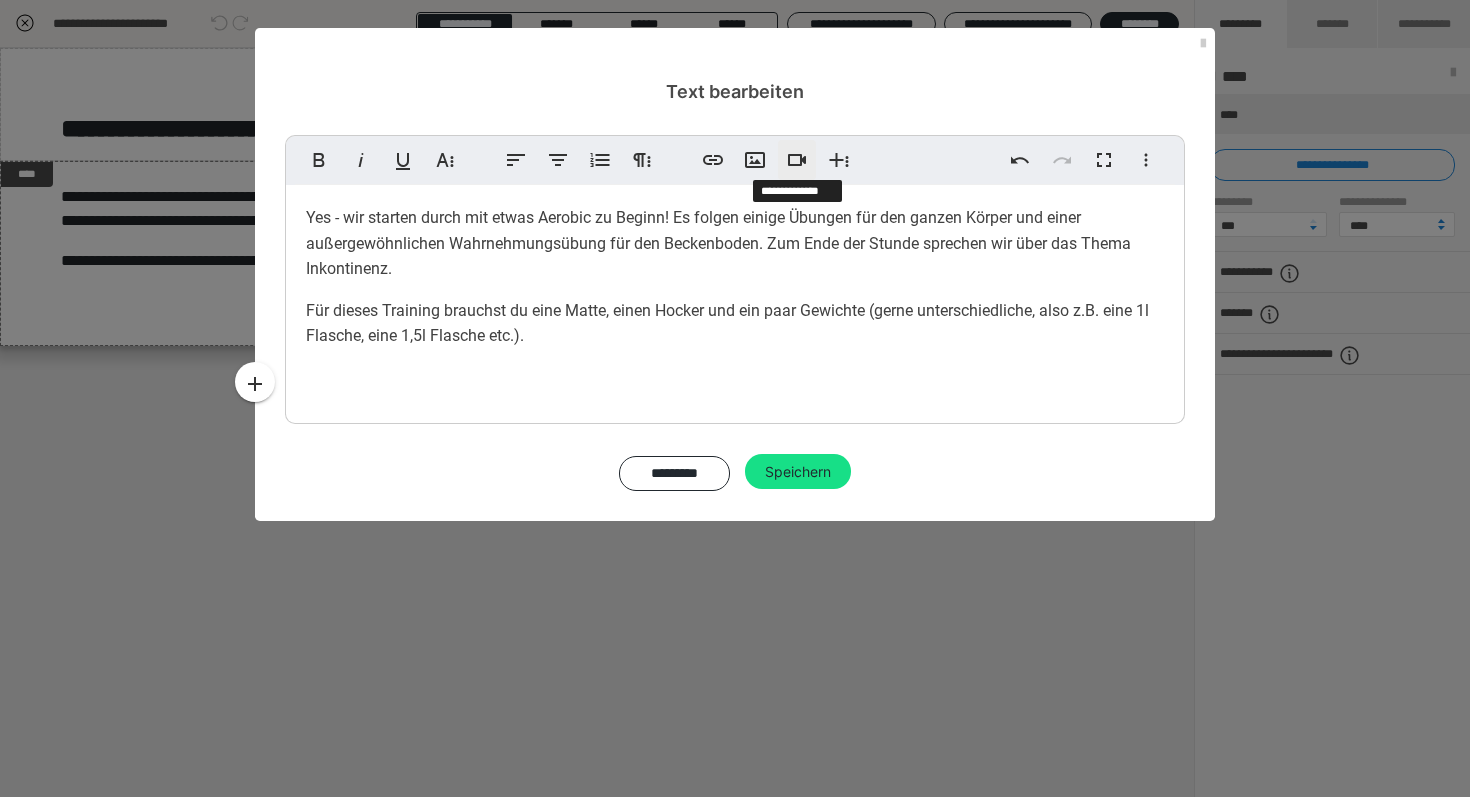 type 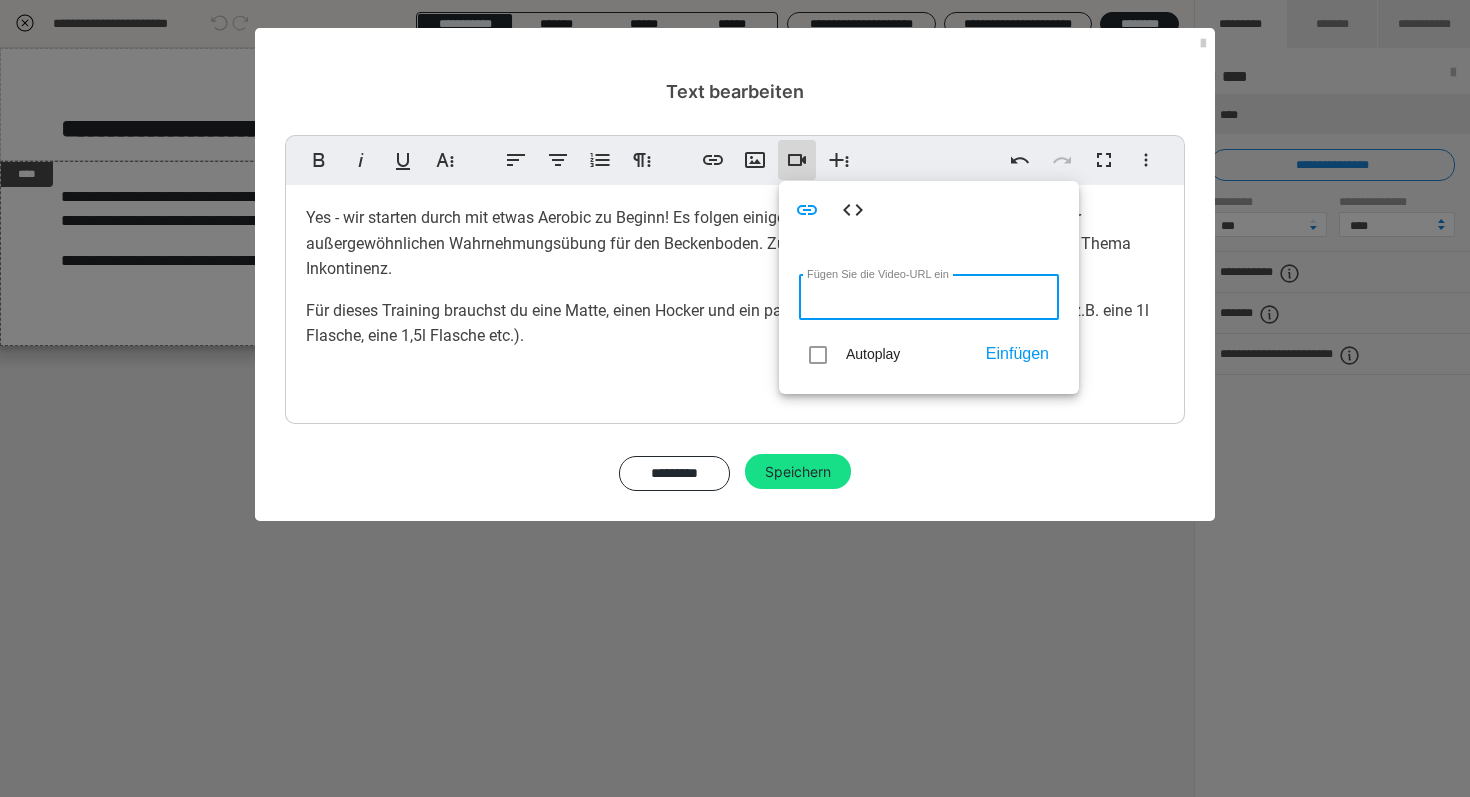 paste on "[URL][DOMAIN_NAME]" 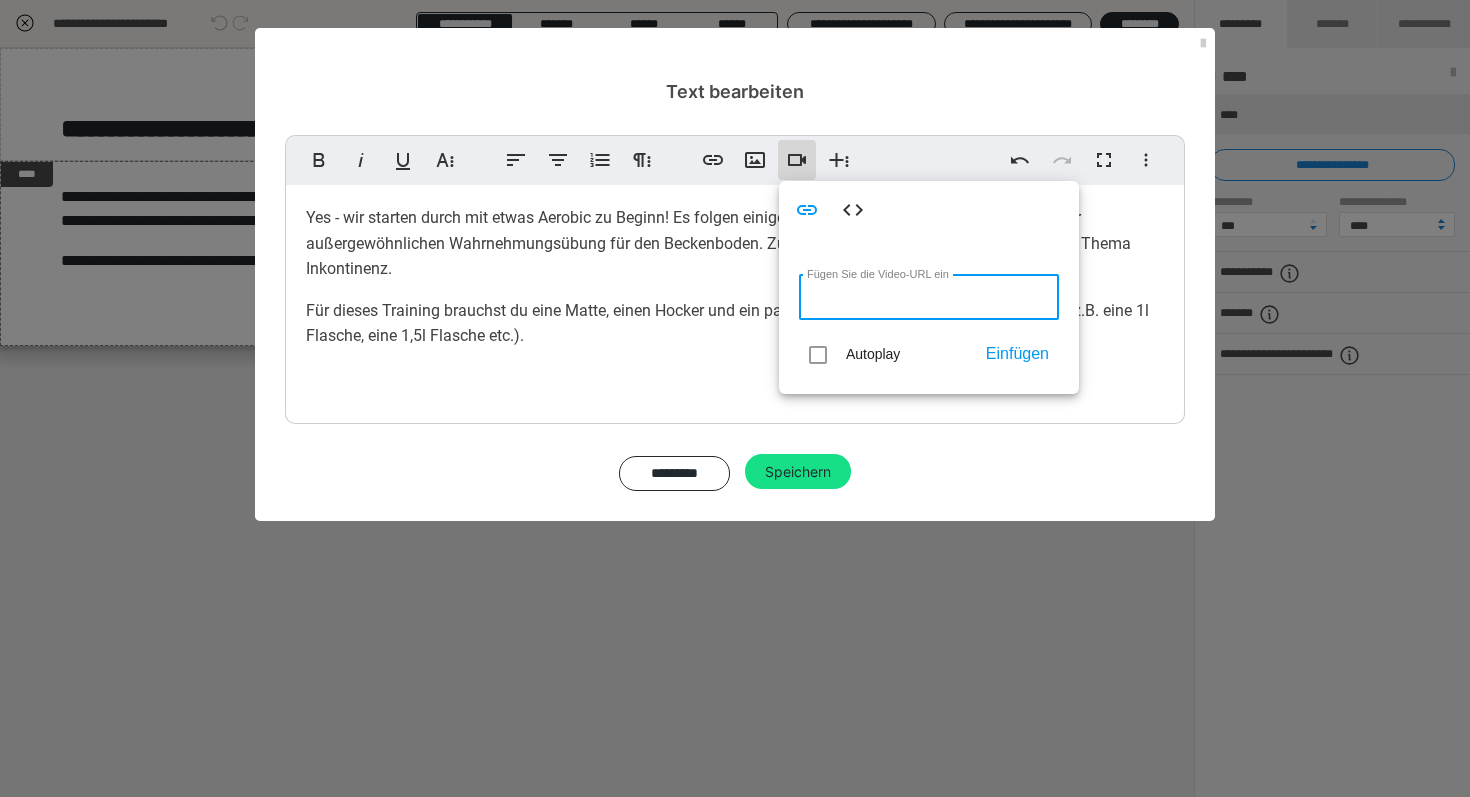 type on "[URL][DOMAIN_NAME]" 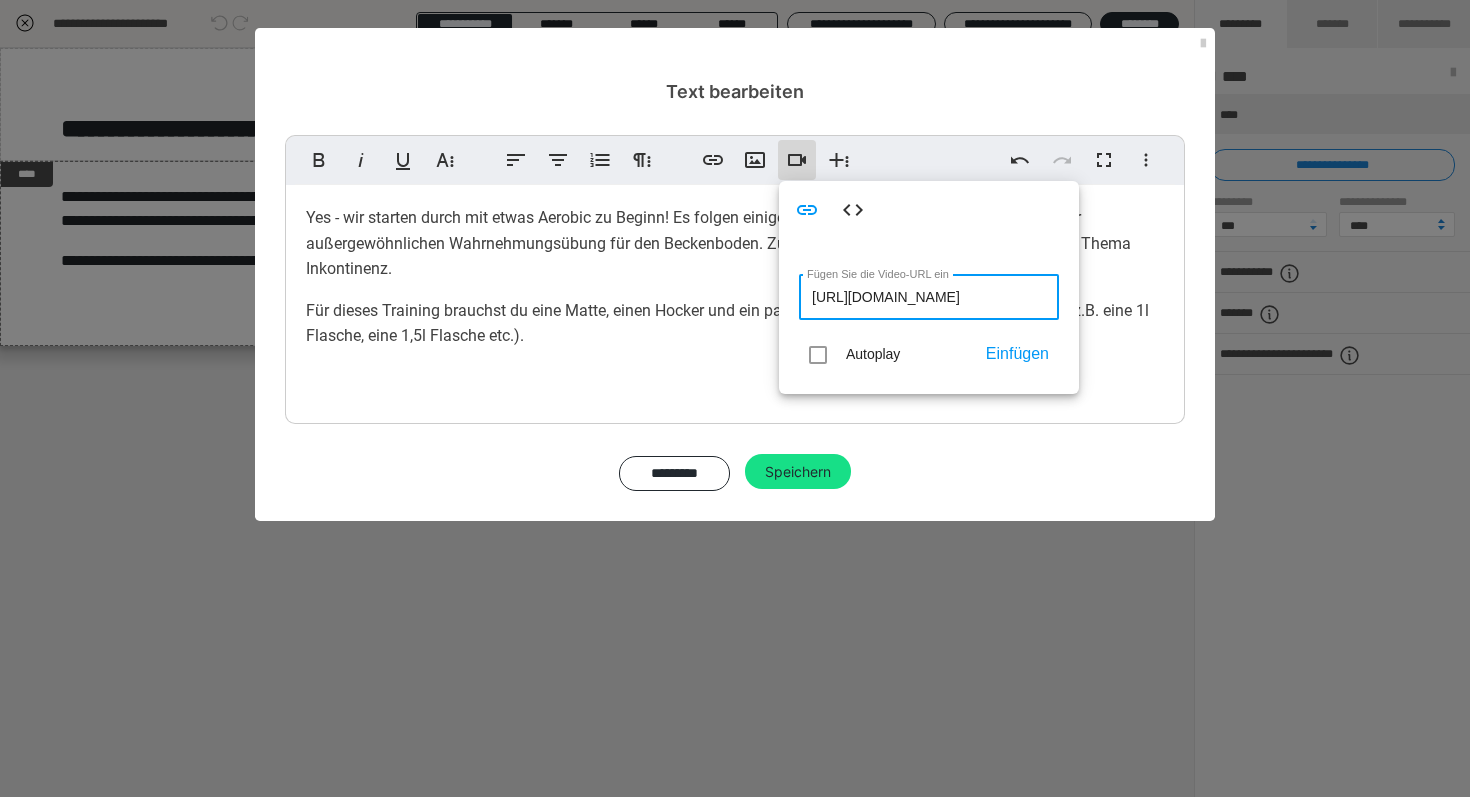 scroll, scrollTop: 0, scrollLeft: 595, axis: horizontal 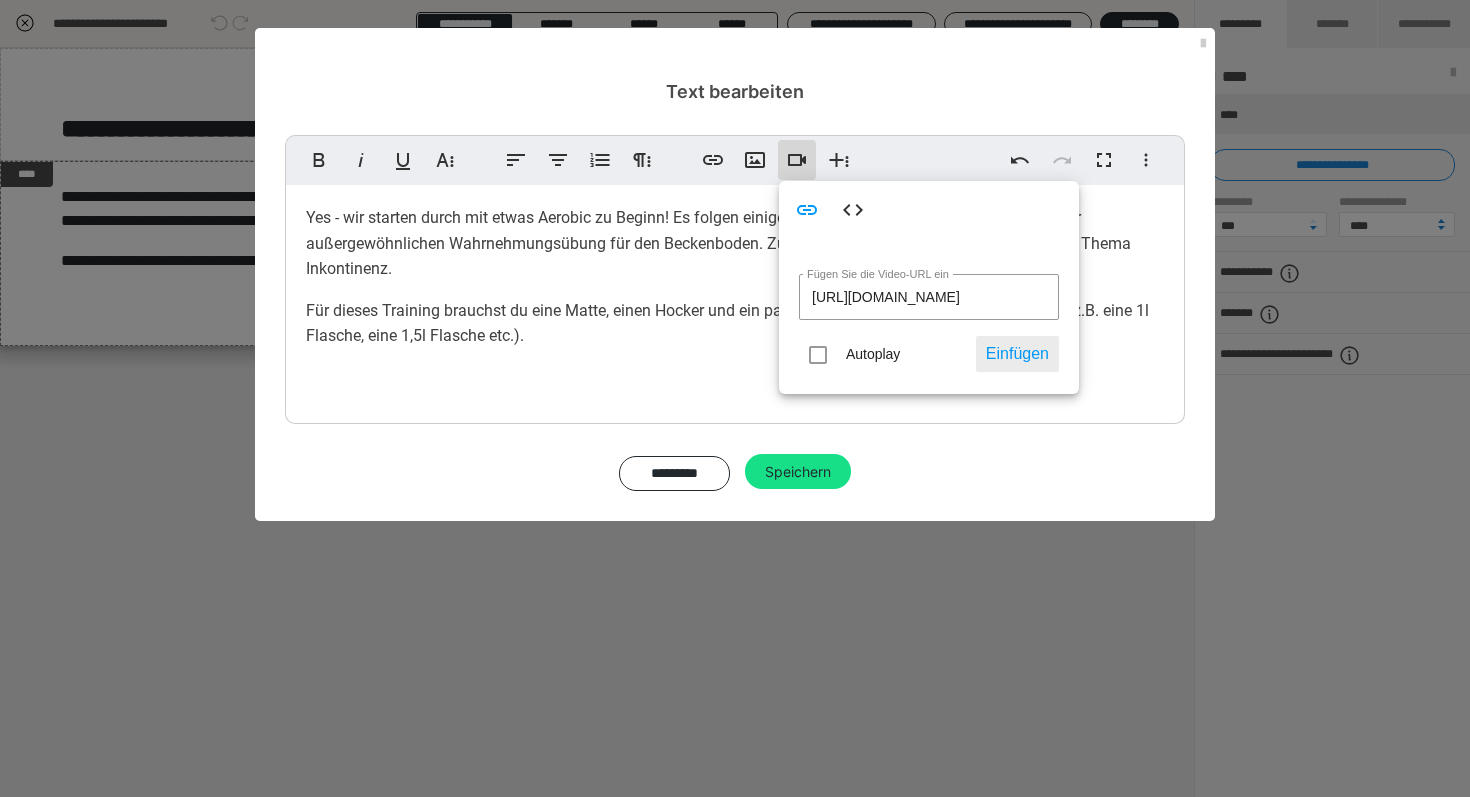 click on "Einfügen" at bounding box center [1017, 354] 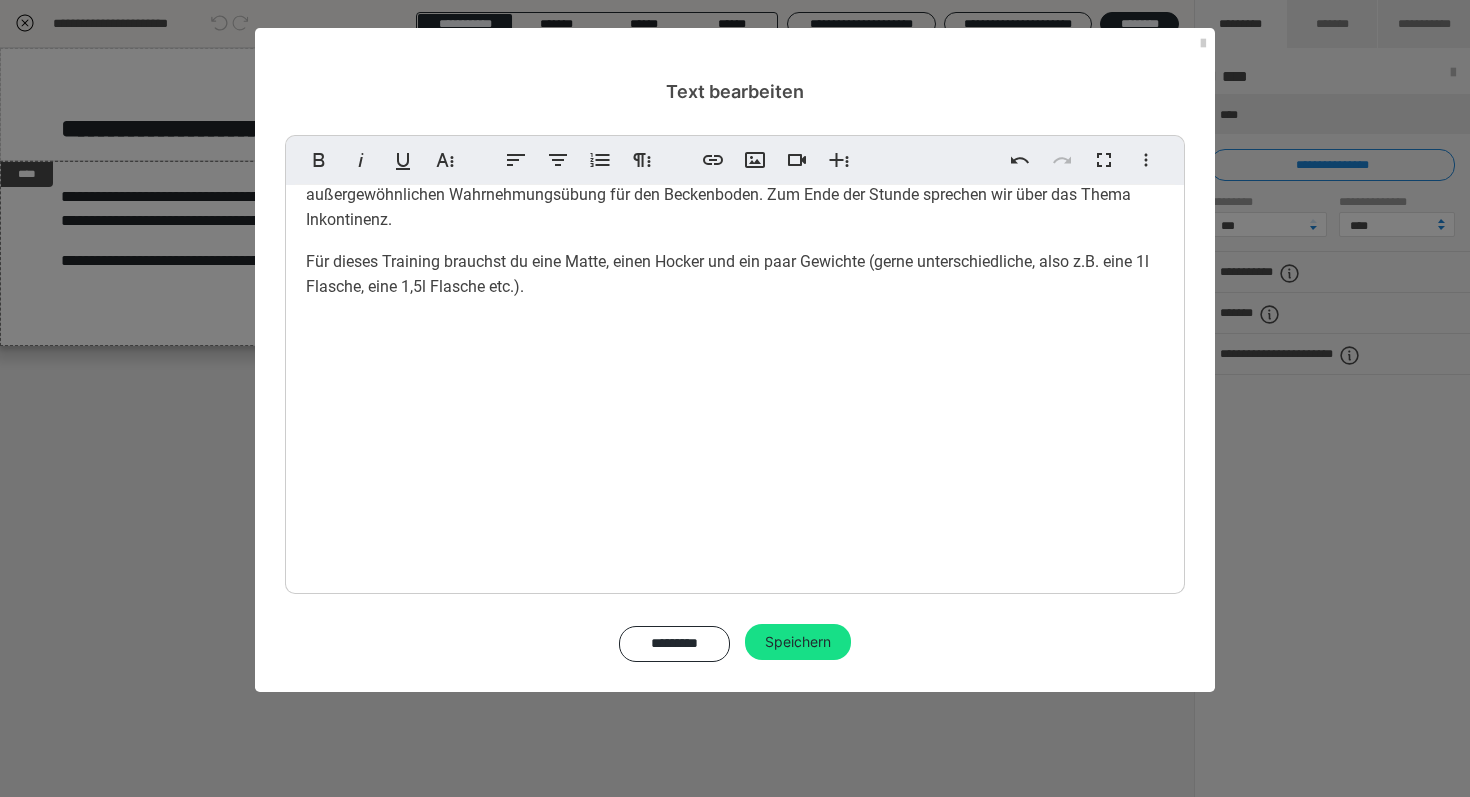 scroll, scrollTop: 0, scrollLeft: 0, axis: both 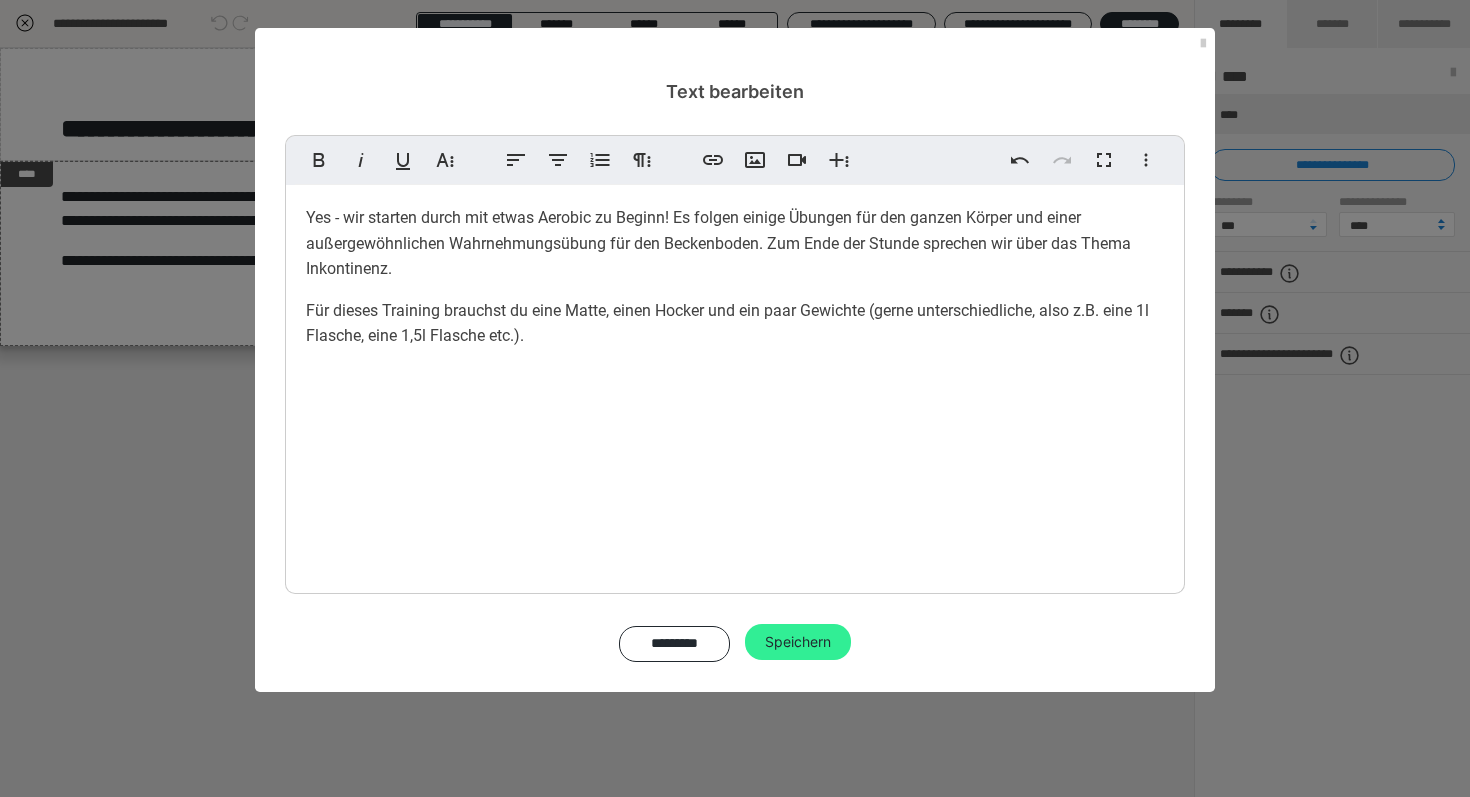 click on "Speichern" at bounding box center [798, 642] 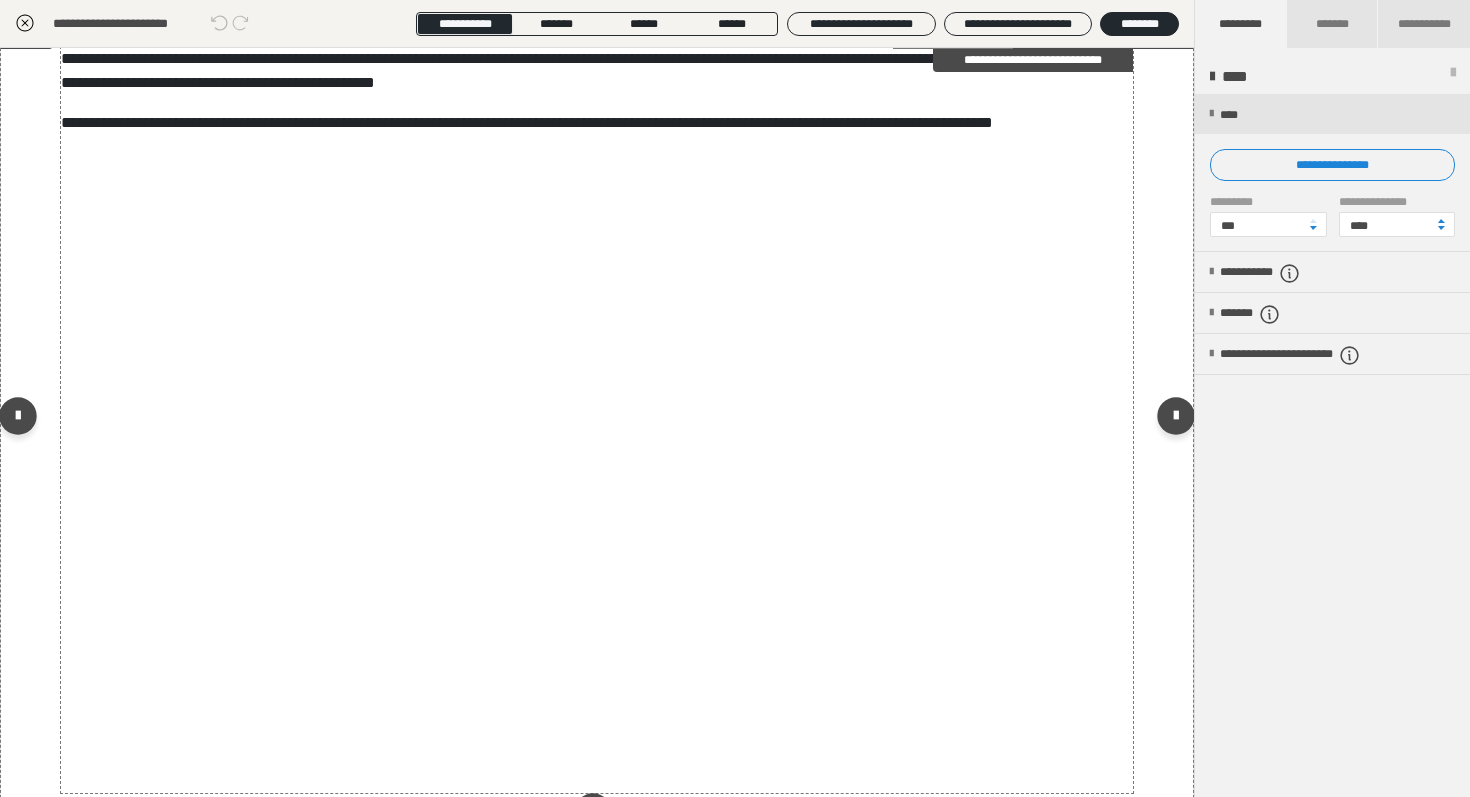 scroll, scrollTop: 0, scrollLeft: 0, axis: both 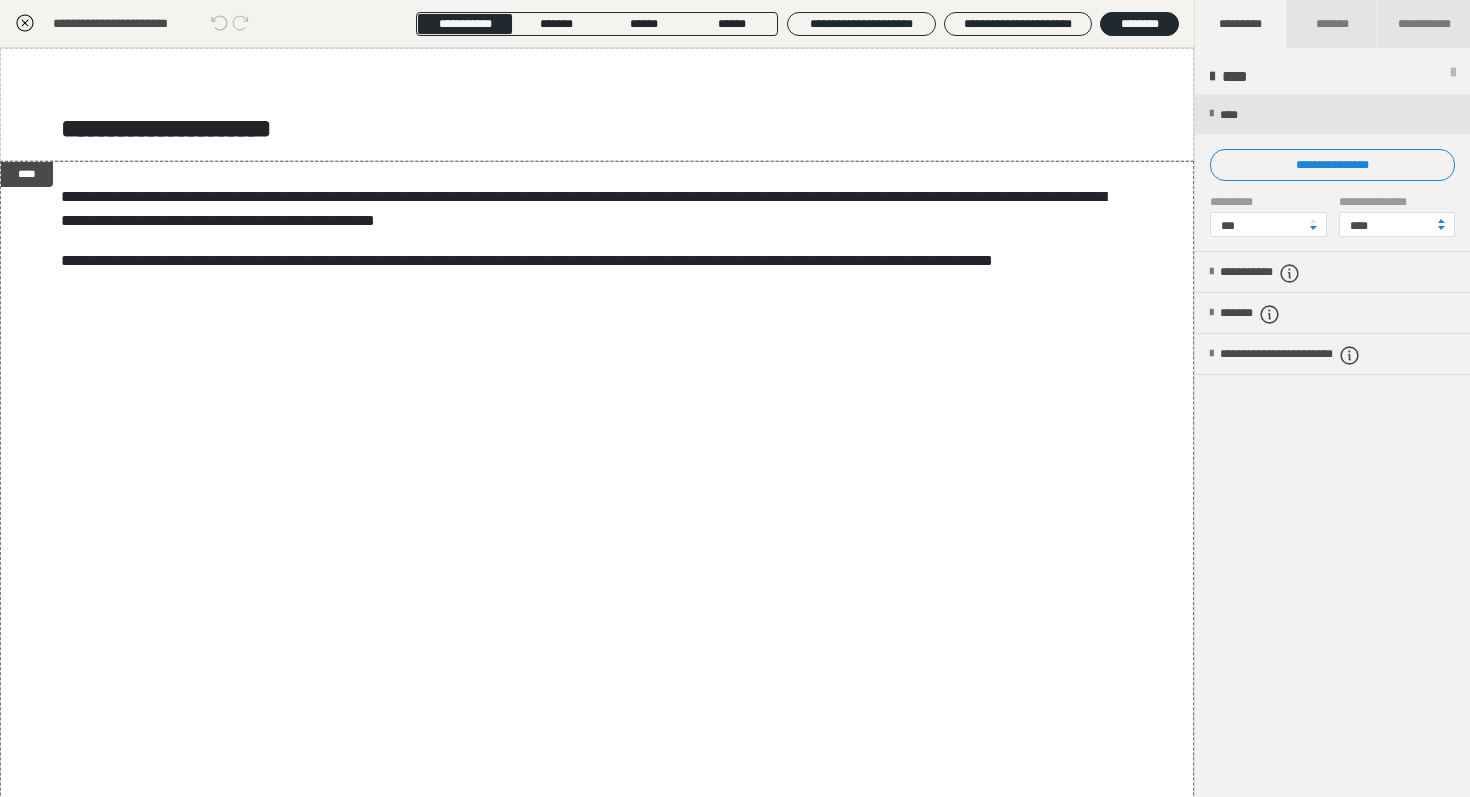 click at bounding box center (25, 24) 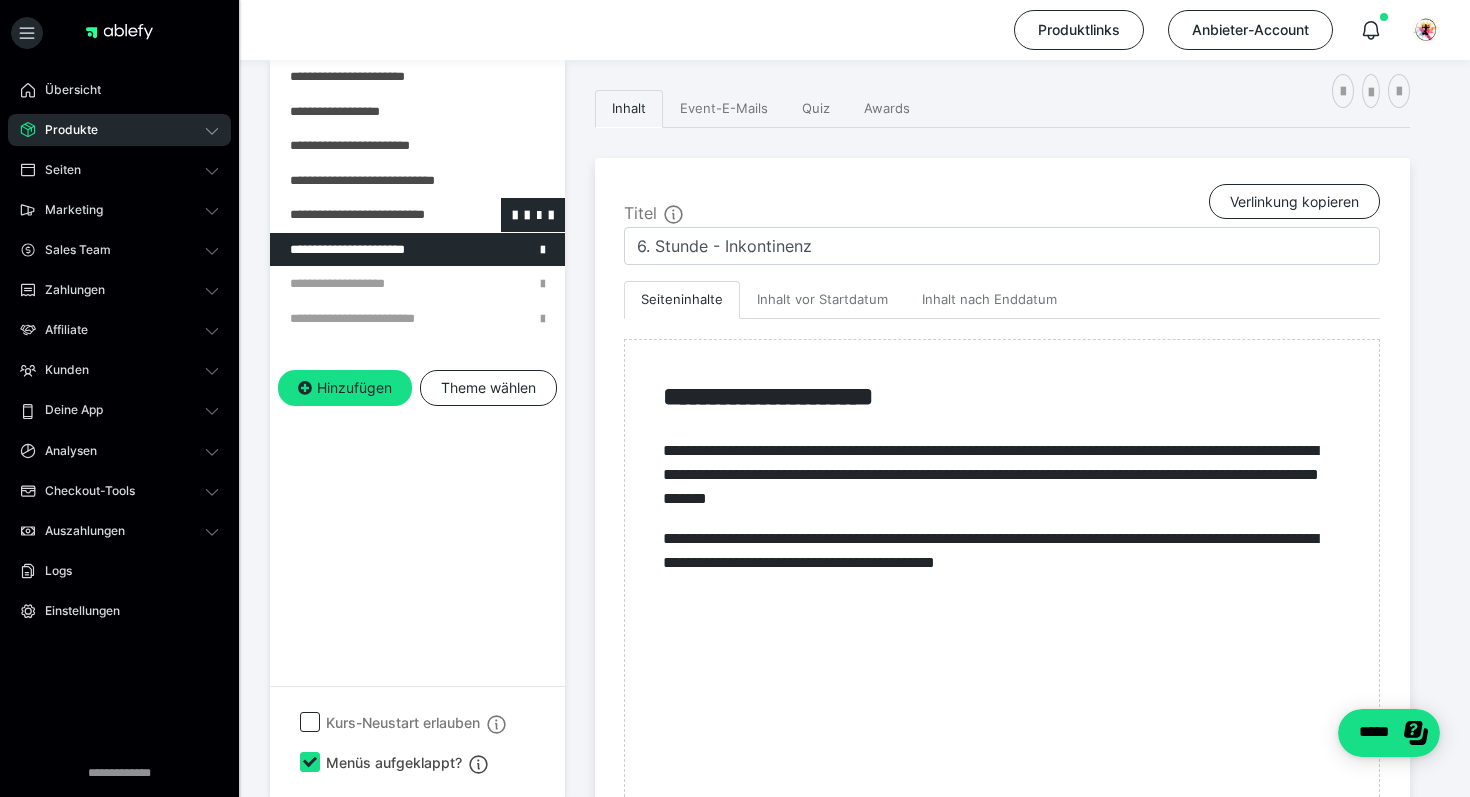 click at bounding box center [365, 215] 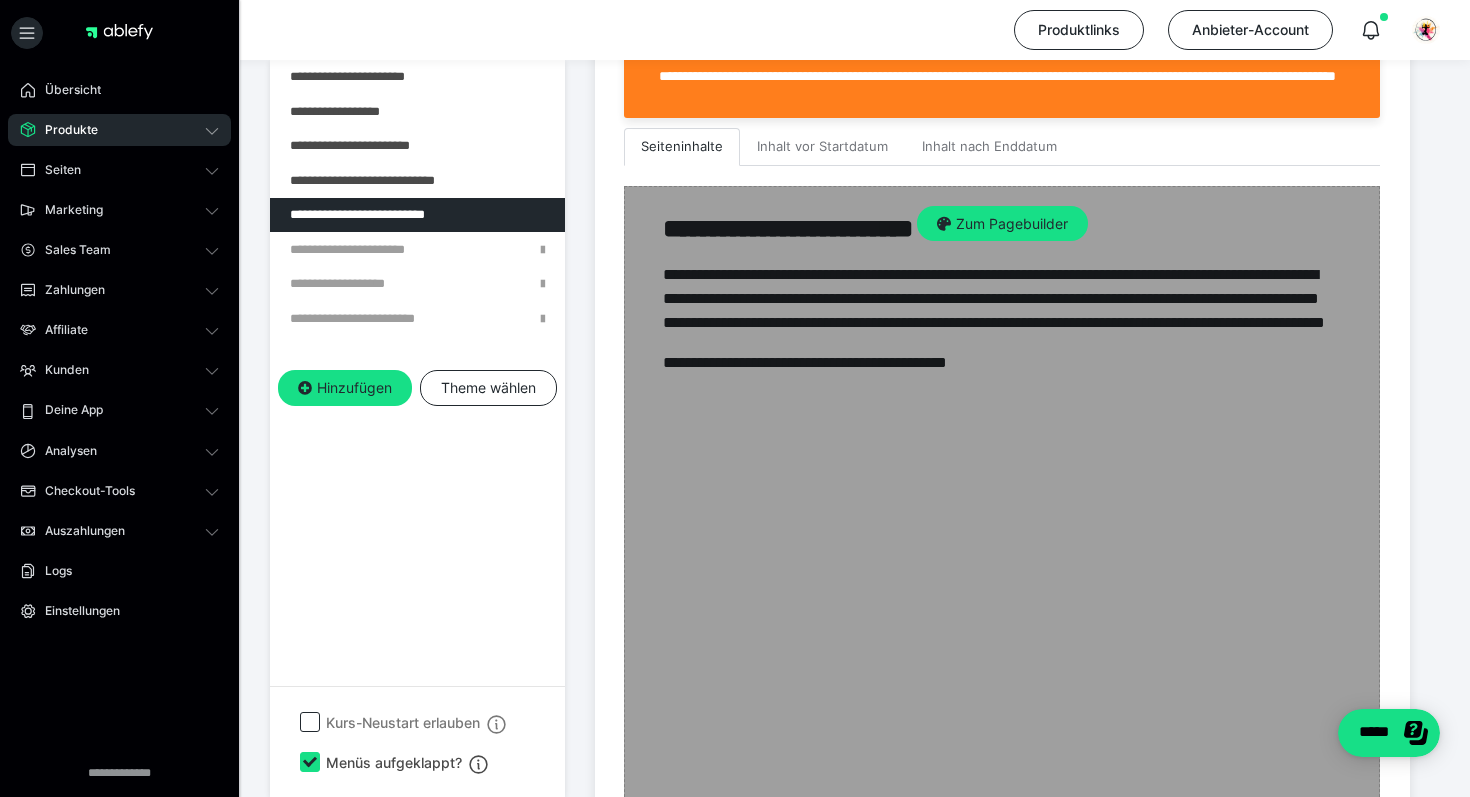 scroll, scrollTop: 739, scrollLeft: 0, axis: vertical 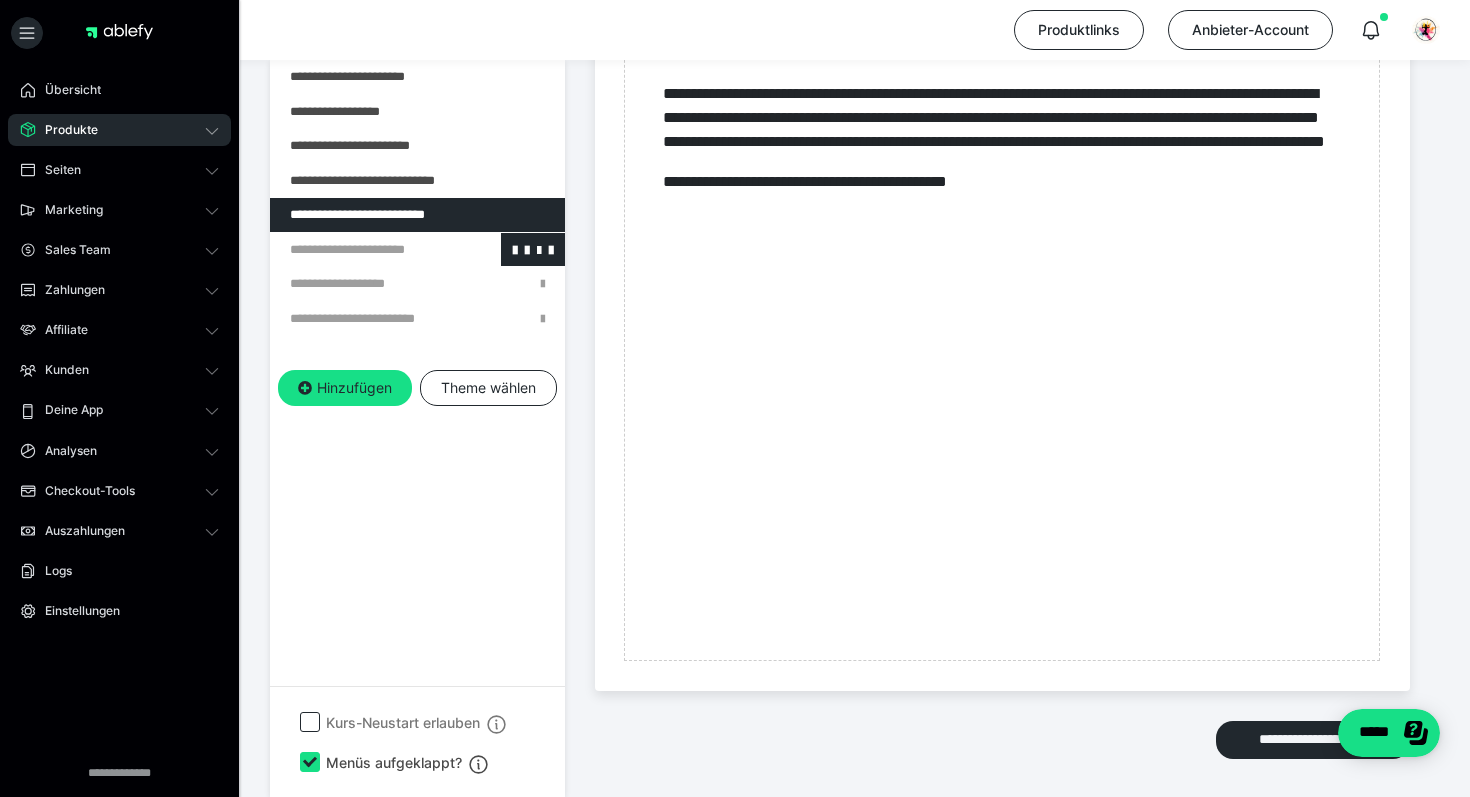 click at bounding box center (365, 250) 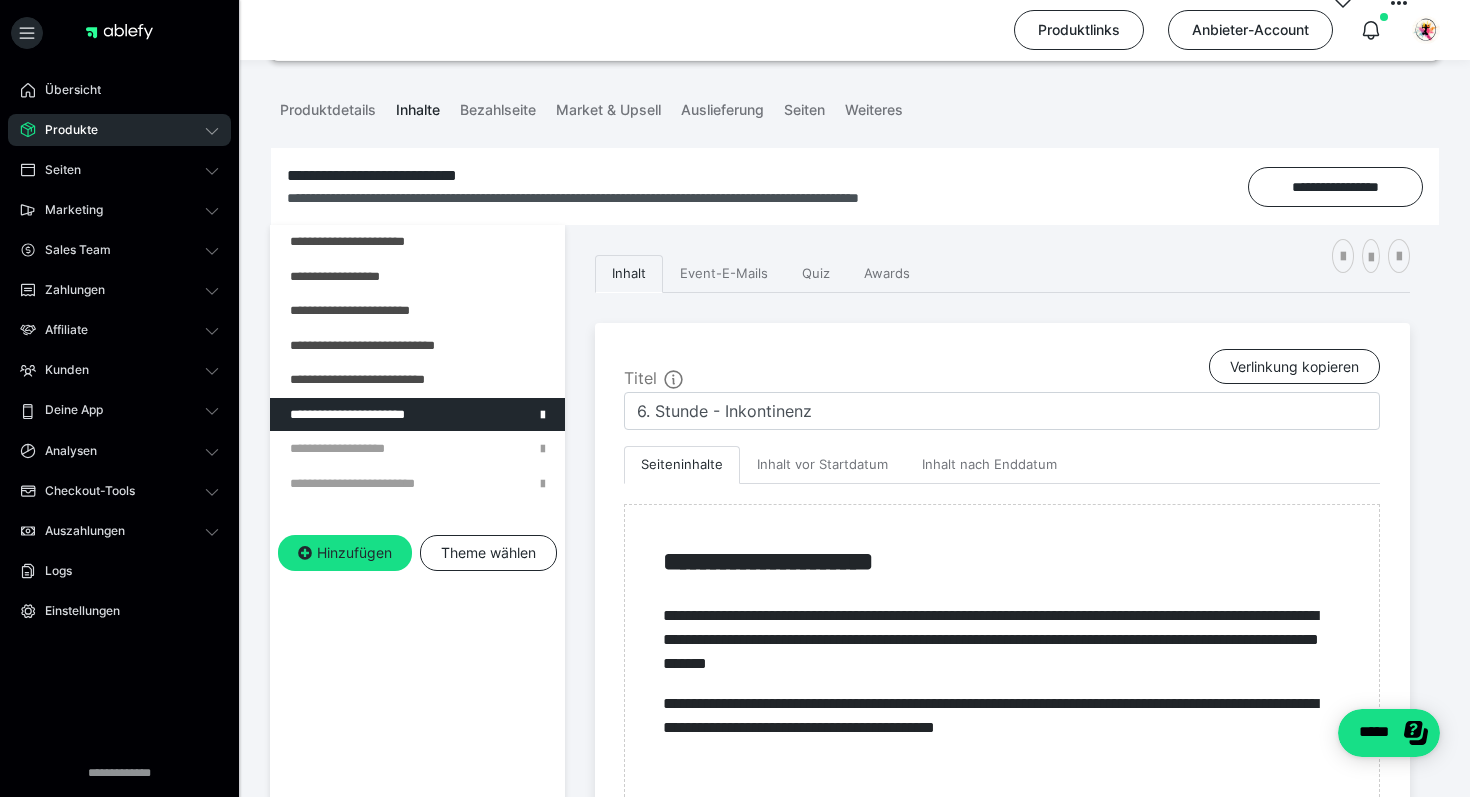 scroll, scrollTop: 121, scrollLeft: 0, axis: vertical 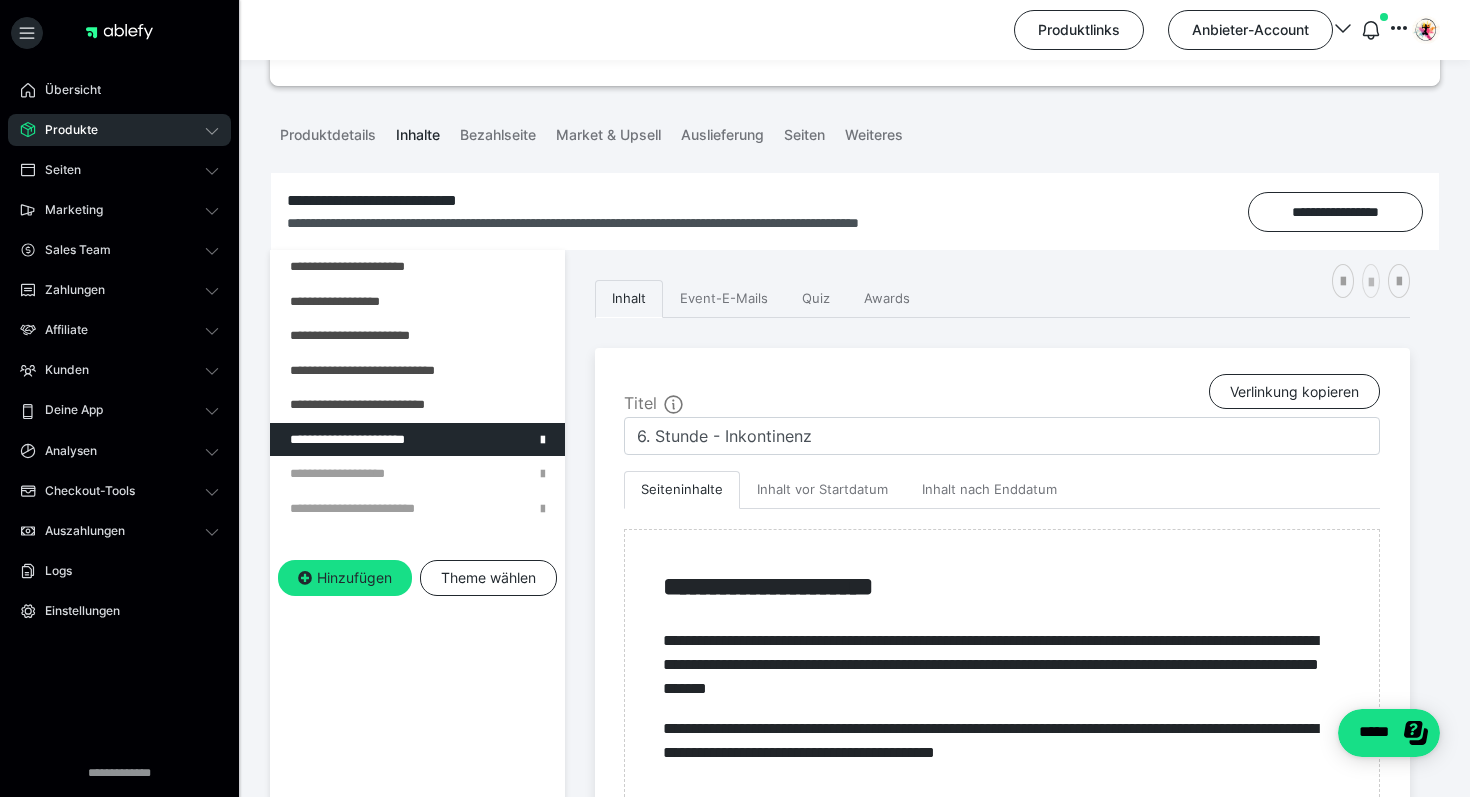 click at bounding box center (1371, 281) 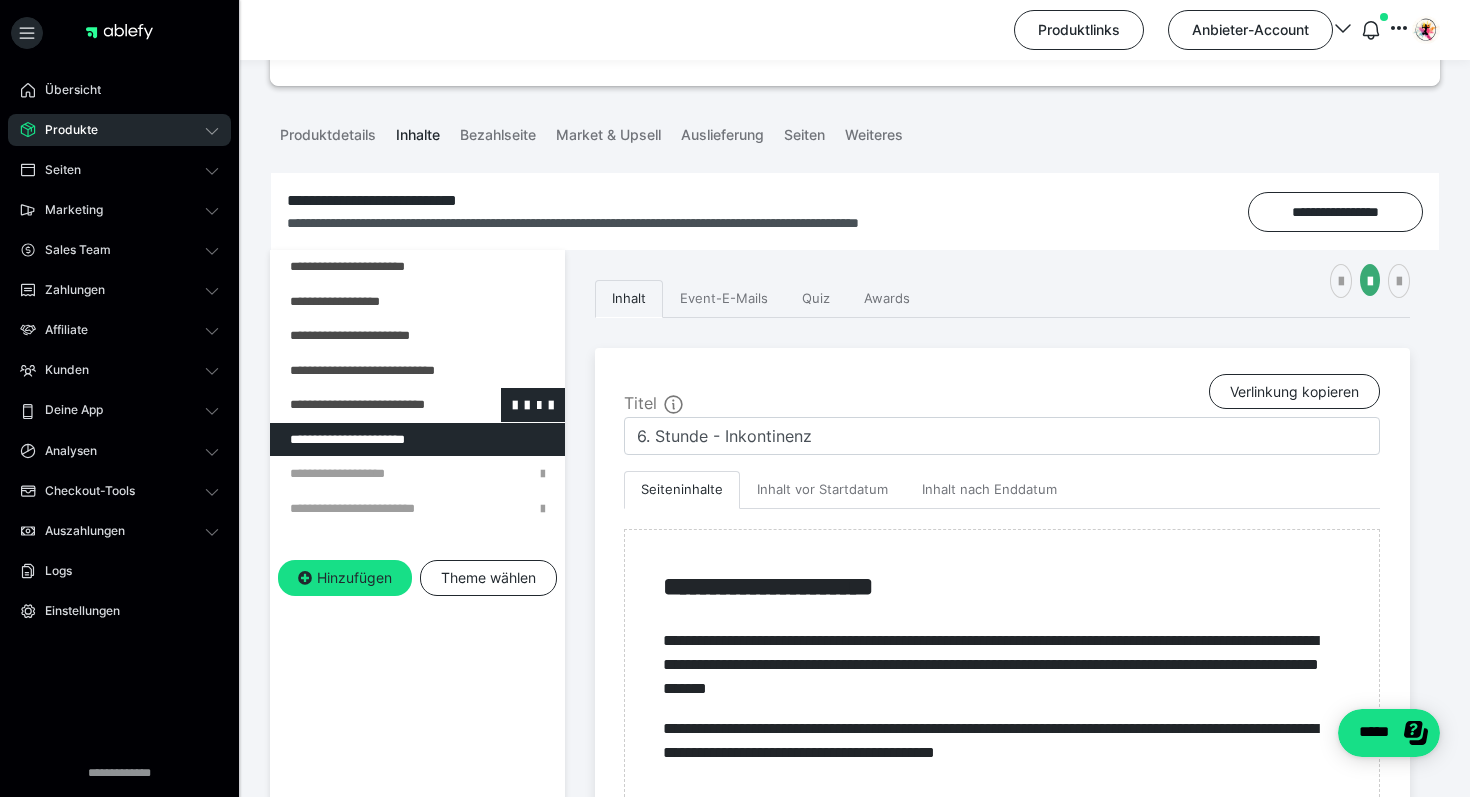 click at bounding box center [365, 405] 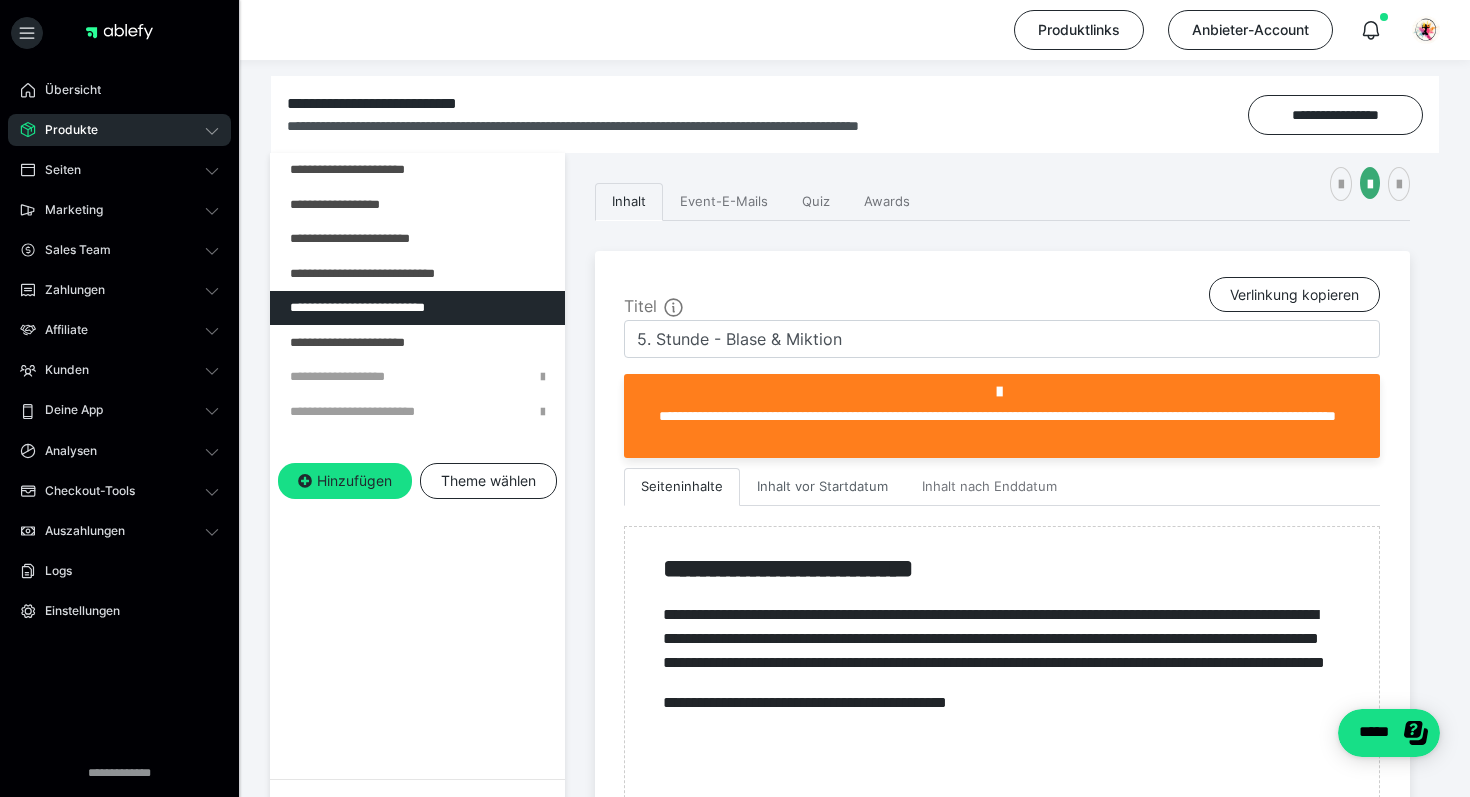 scroll, scrollTop: 219, scrollLeft: 0, axis: vertical 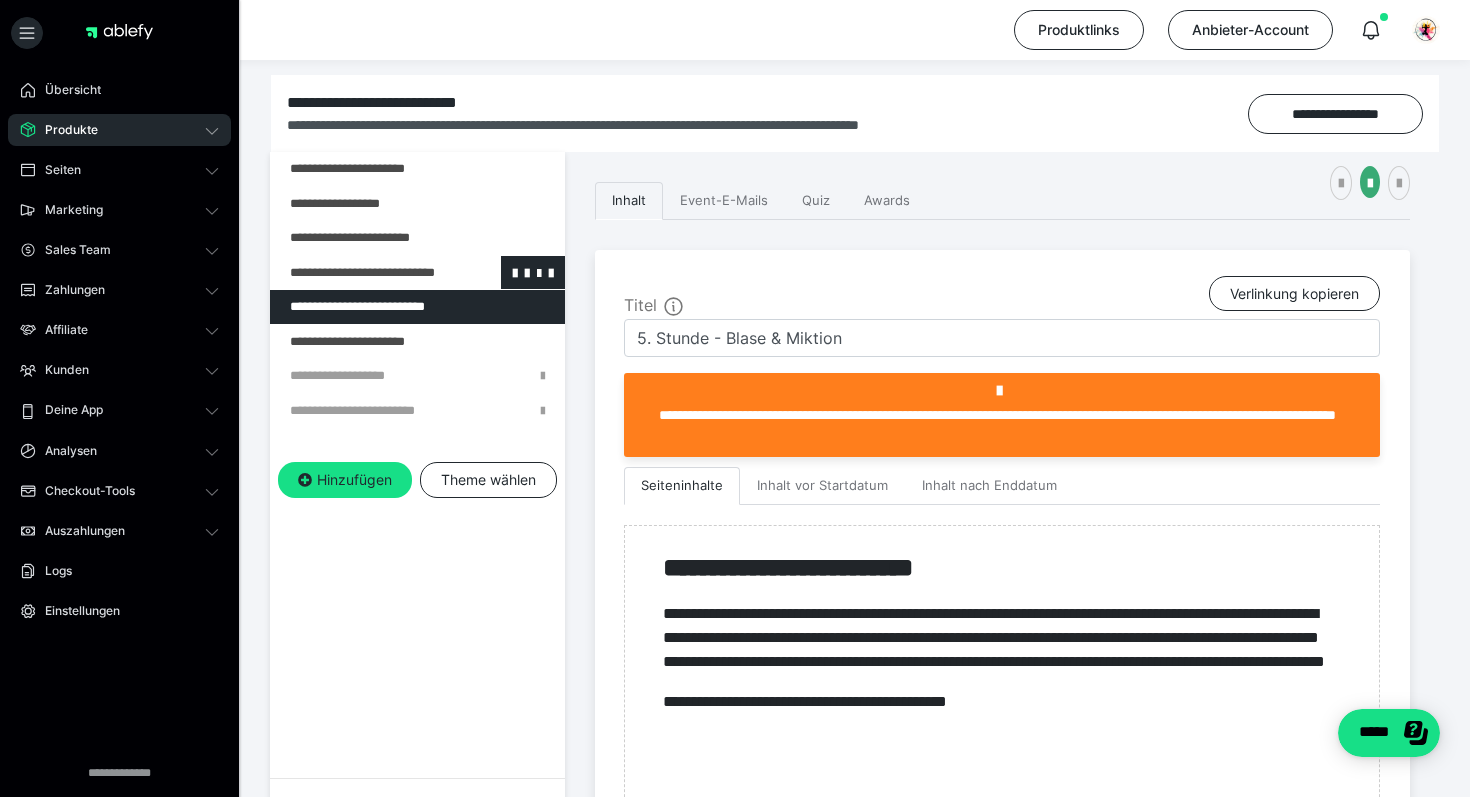 click at bounding box center (365, 273) 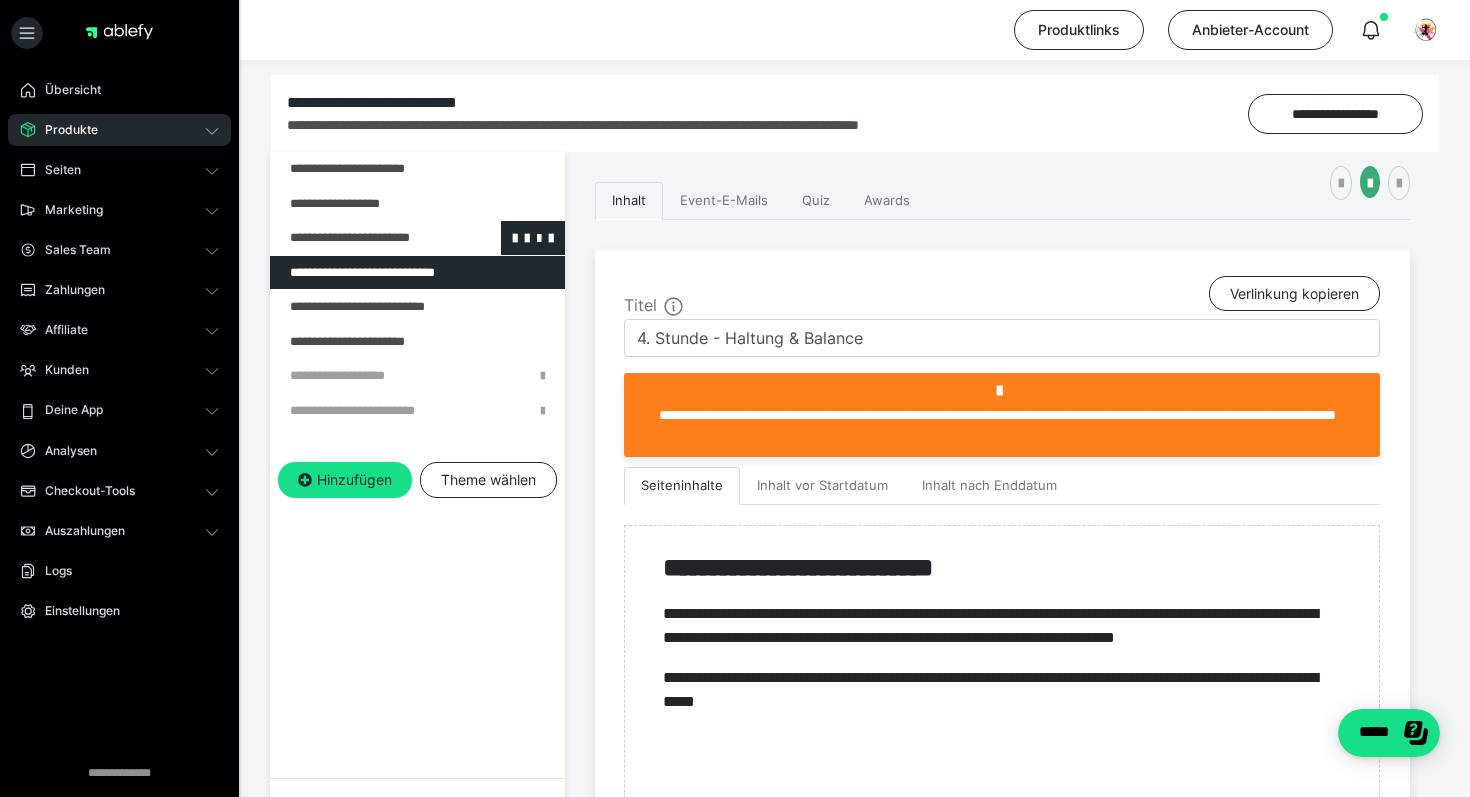 click at bounding box center (365, 238) 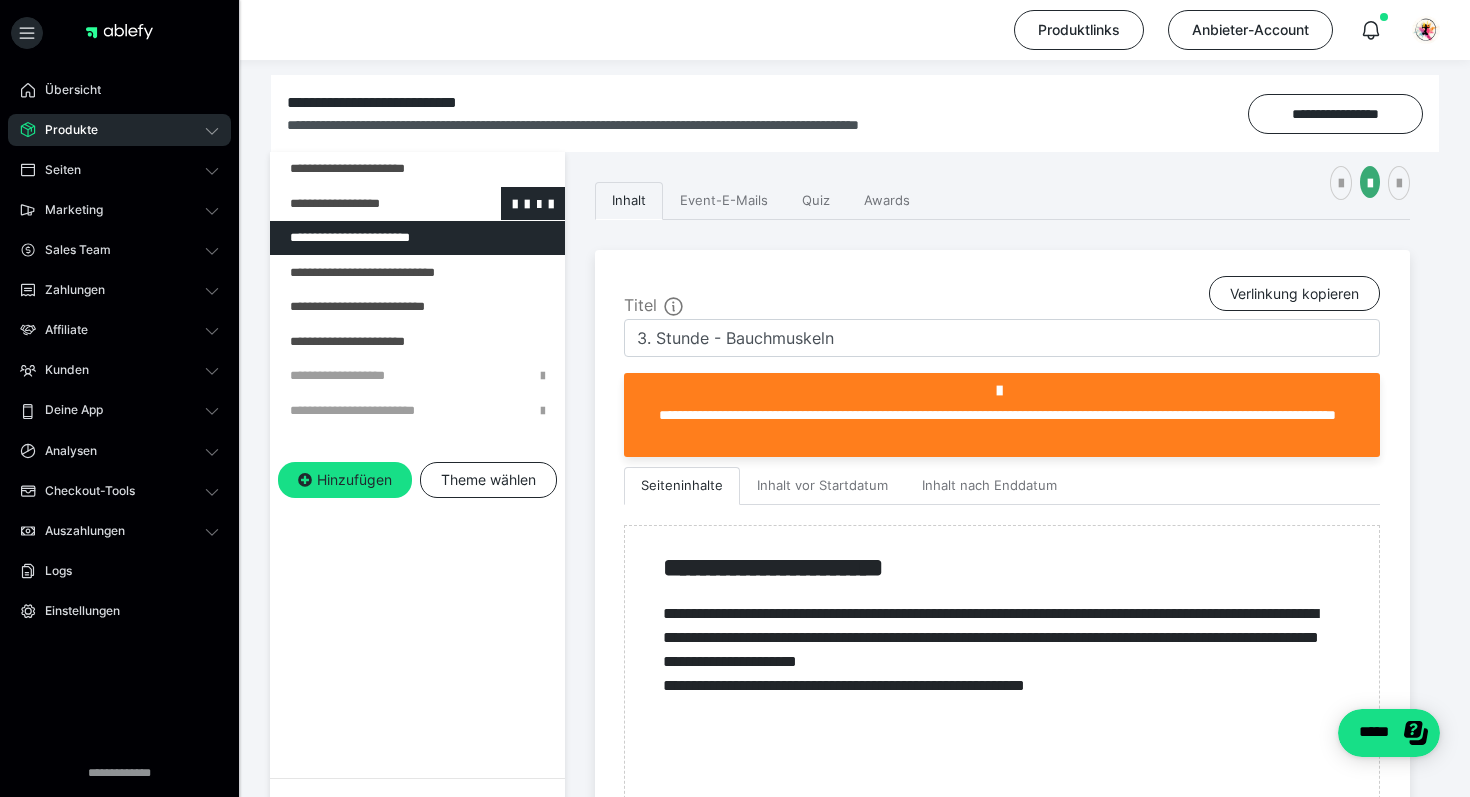 click at bounding box center (365, 204) 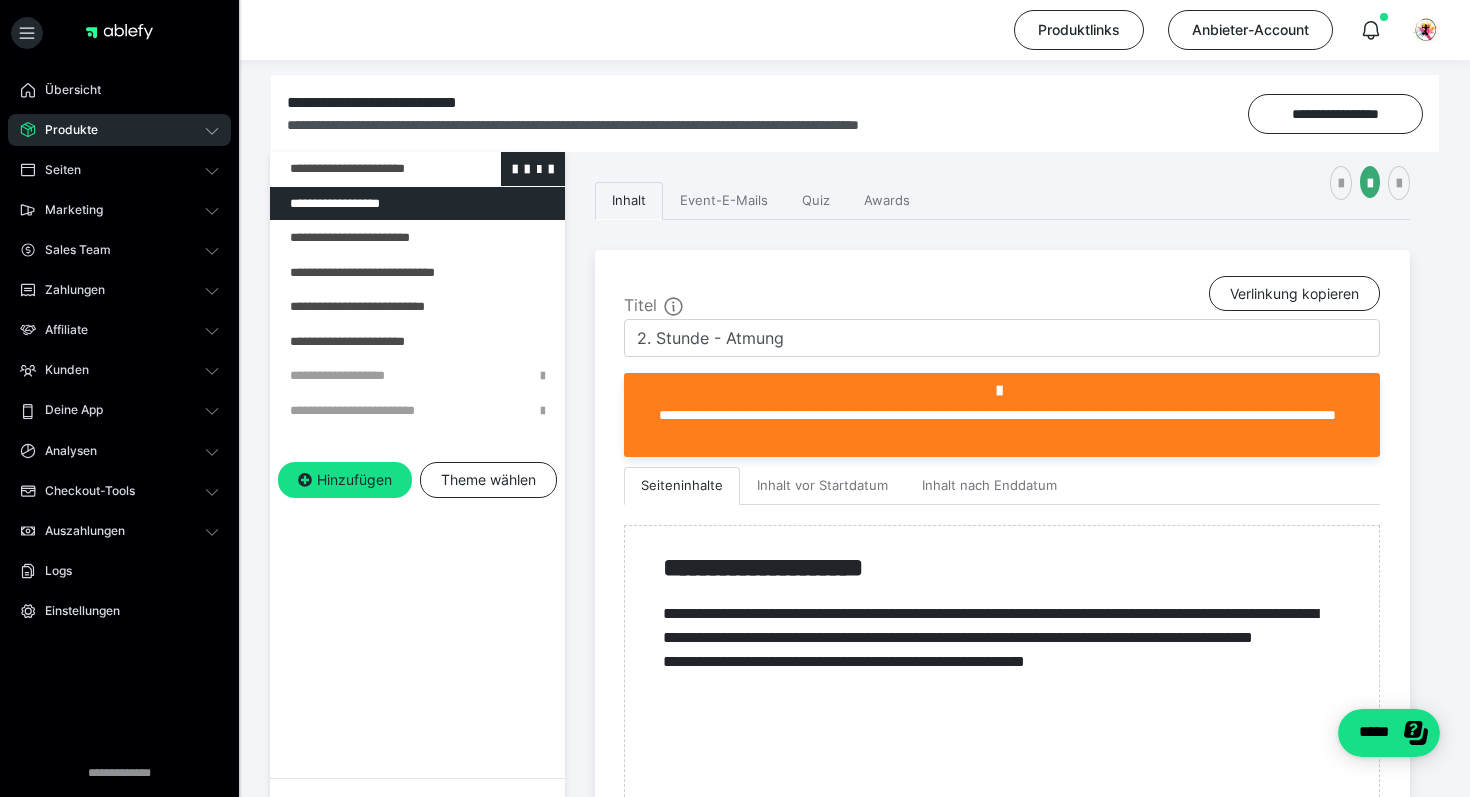click at bounding box center (365, 169) 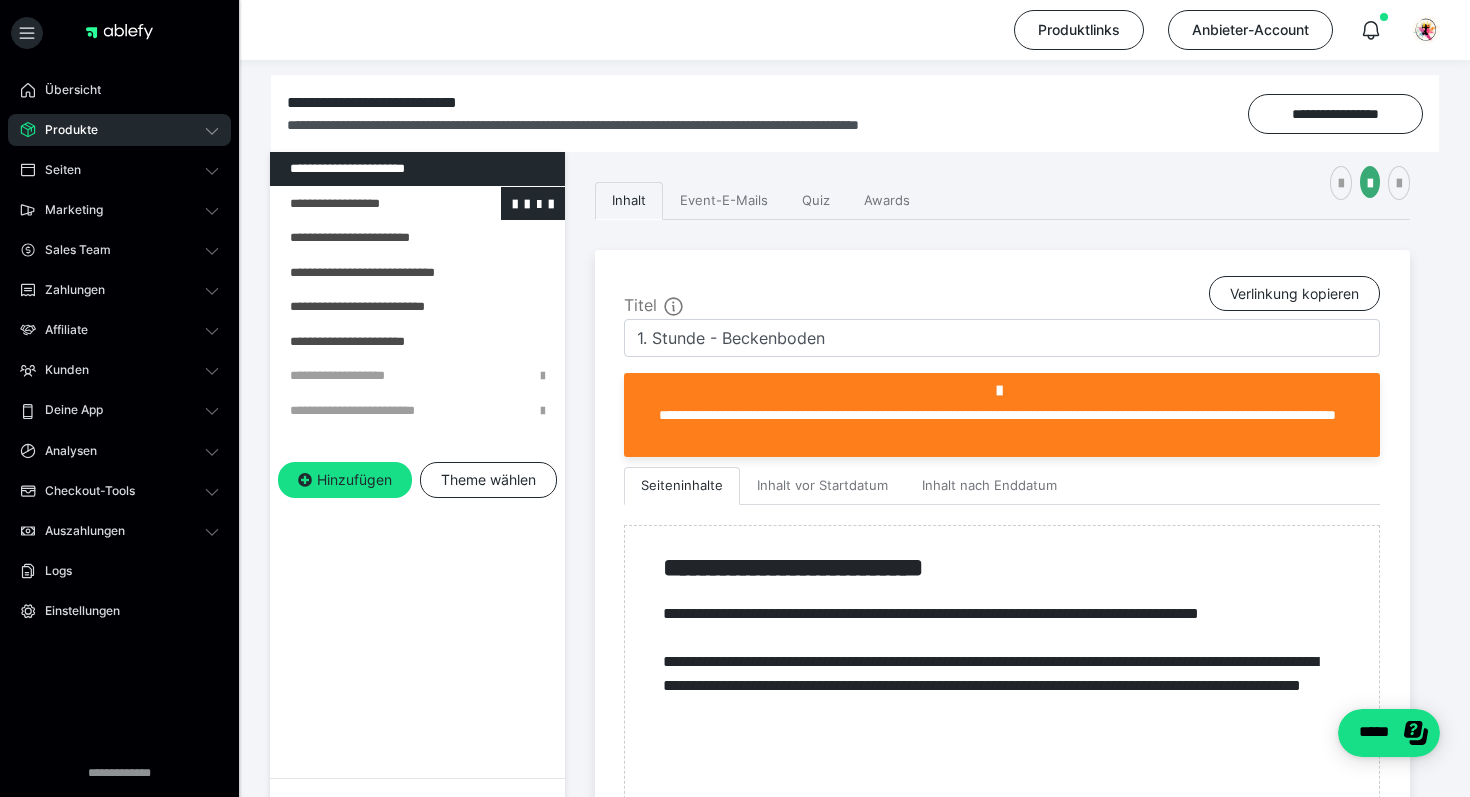 click at bounding box center (365, 204) 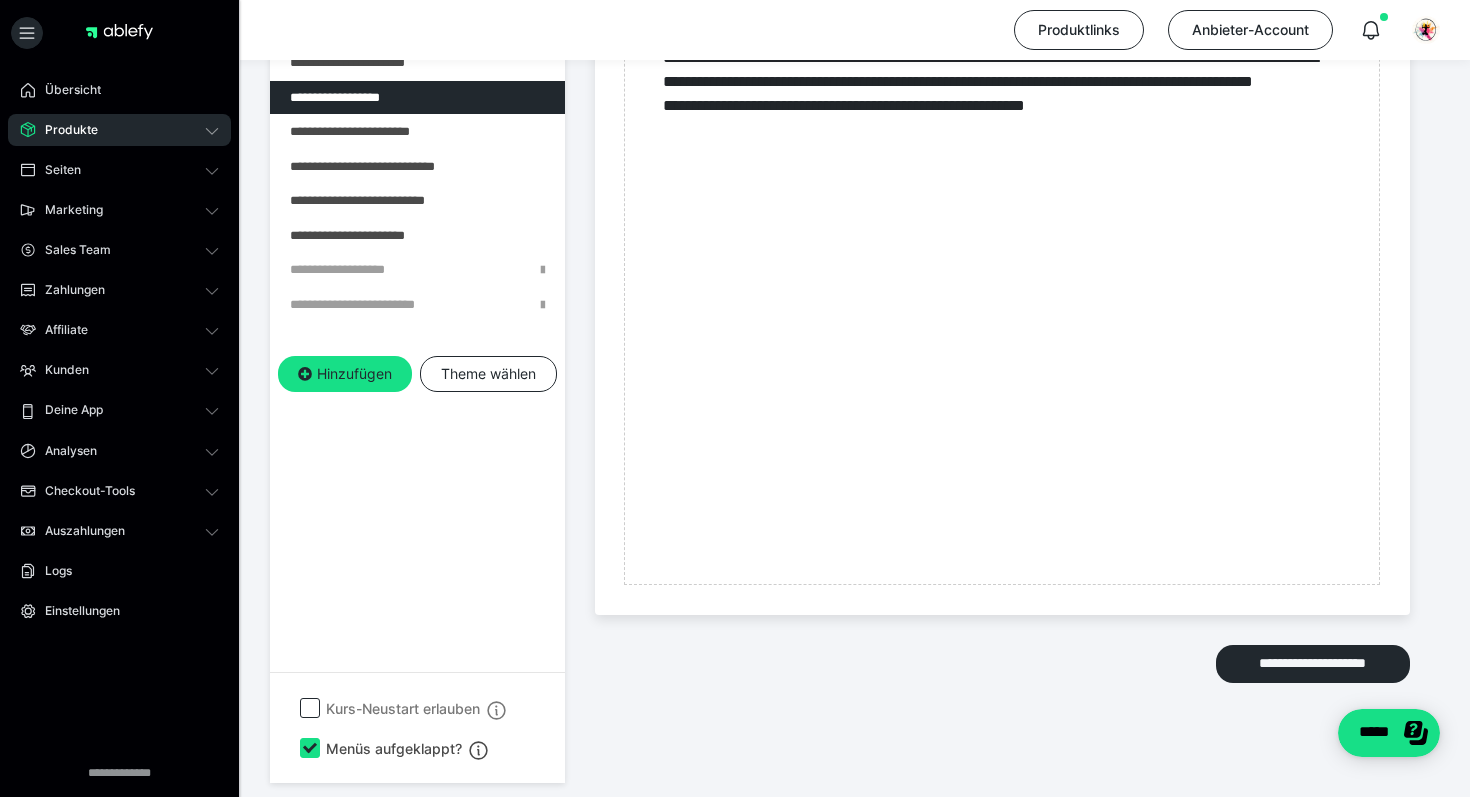 scroll, scrollTop: 785, scrollLeft: 0, axis: vertical 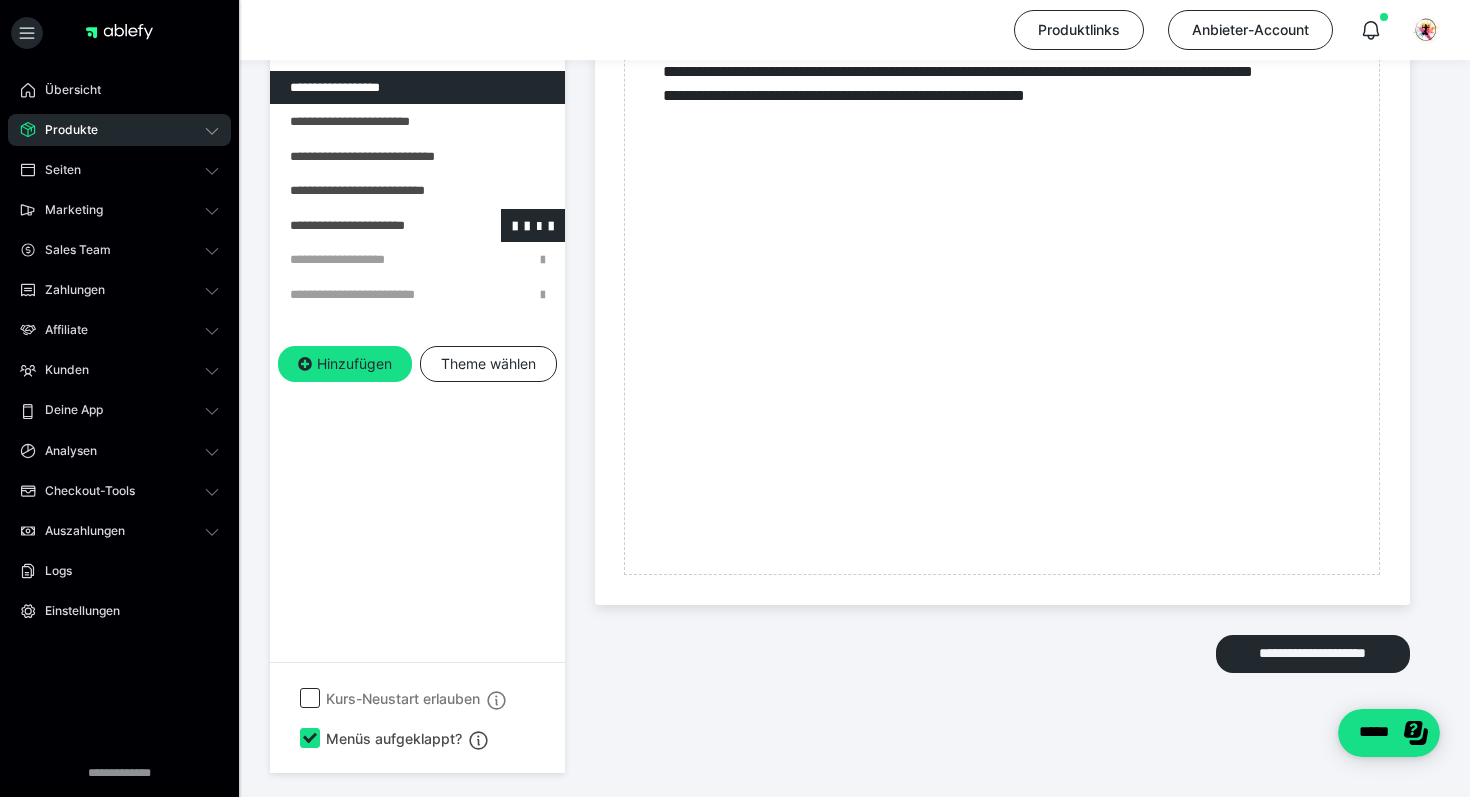 click at bounding box center [365, 225] 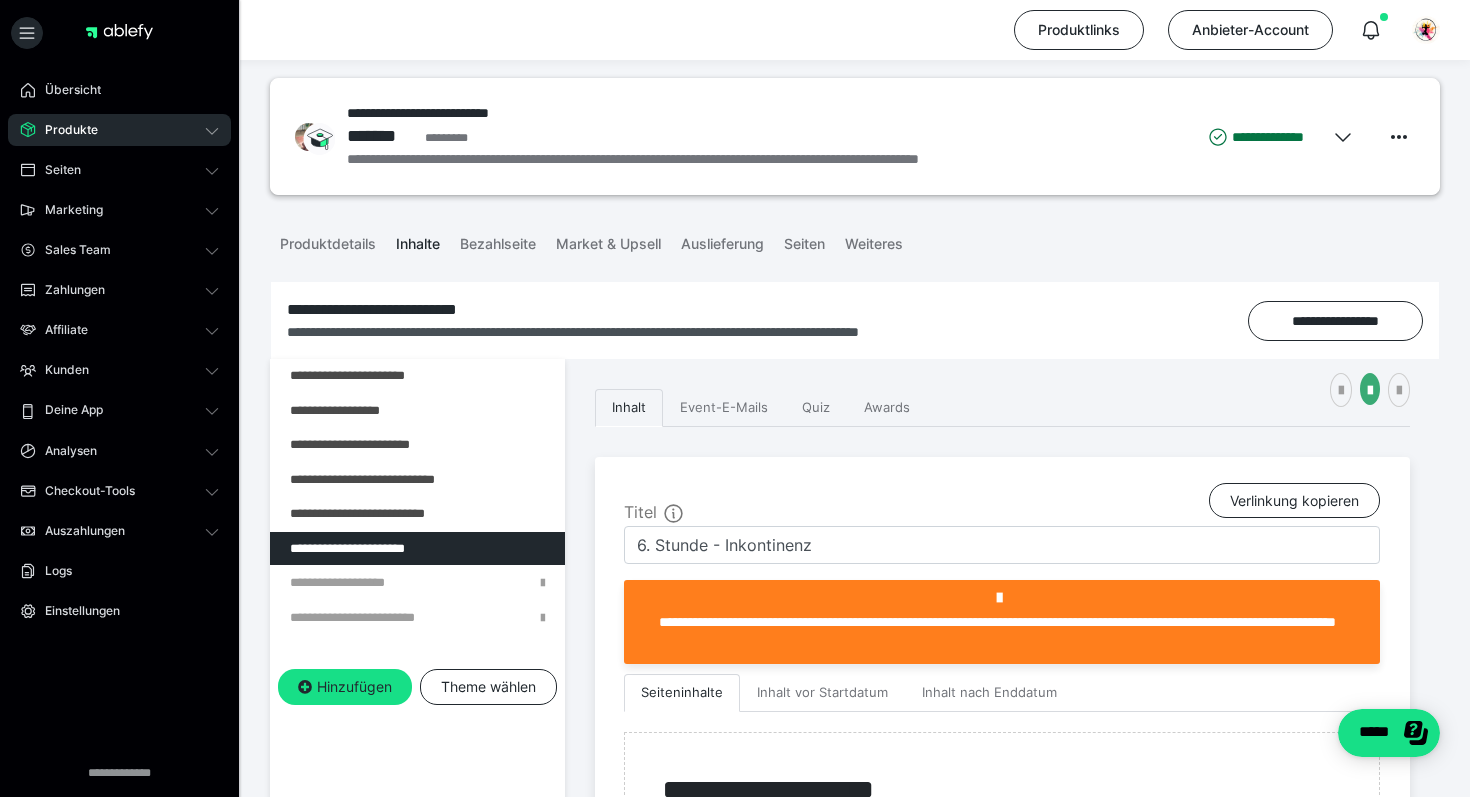 scroll, scrollTop: 0, scrollLeft: 0, axis: both 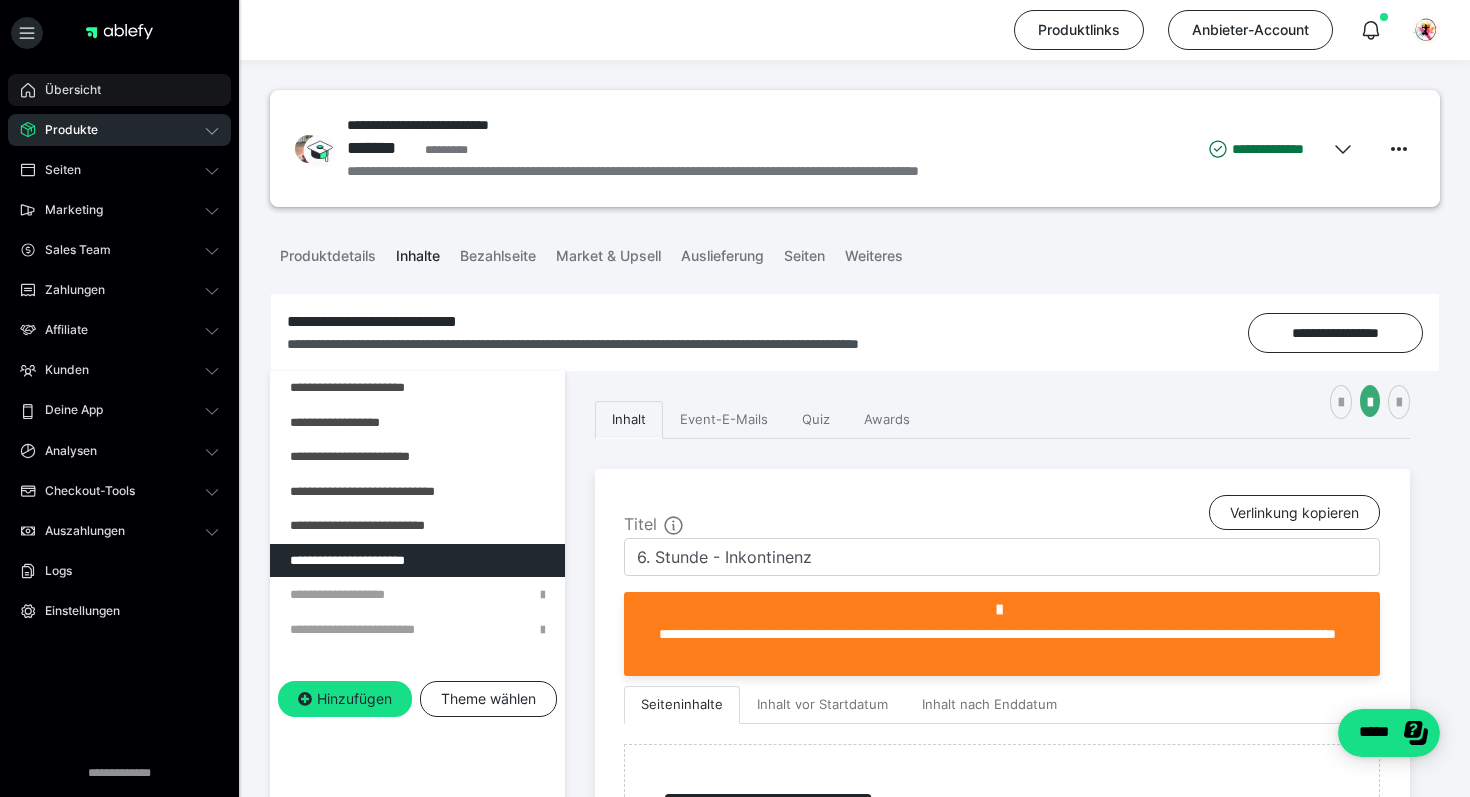 click on "Übersicht" at bounding box center [66, 90] 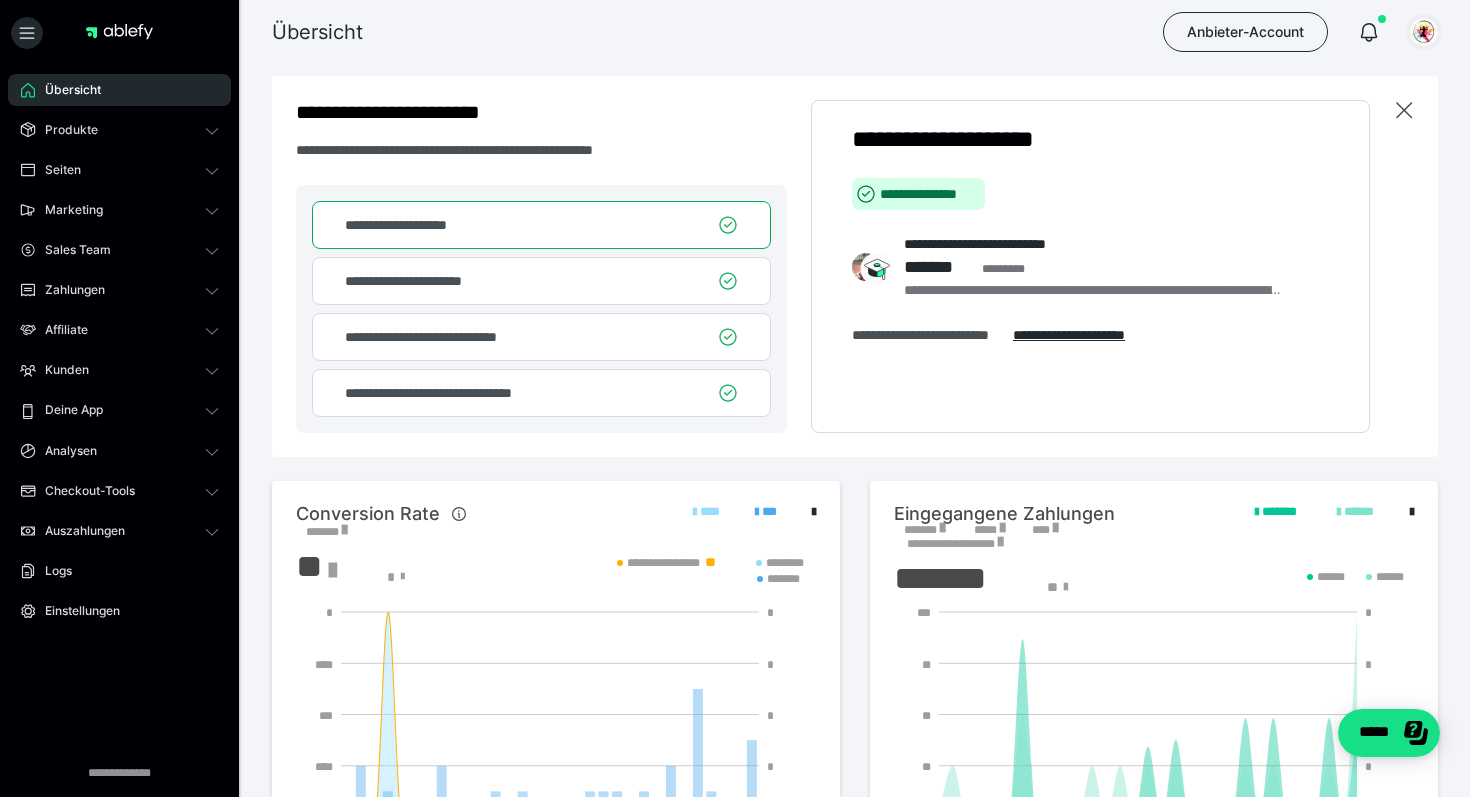 click at bounding box center [1424, 32] 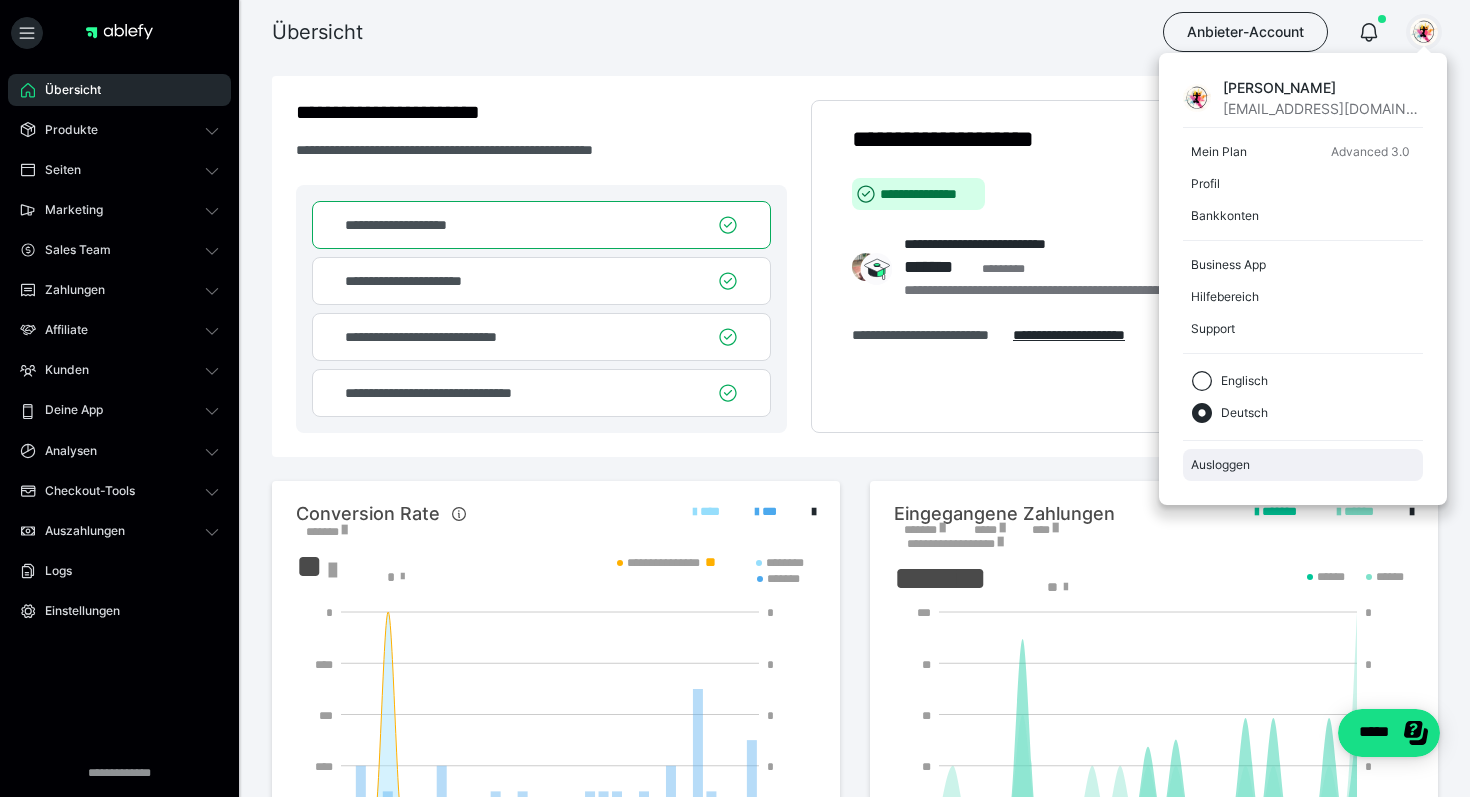 click on "Ausloggen" at bounding box center [1303, 465] 